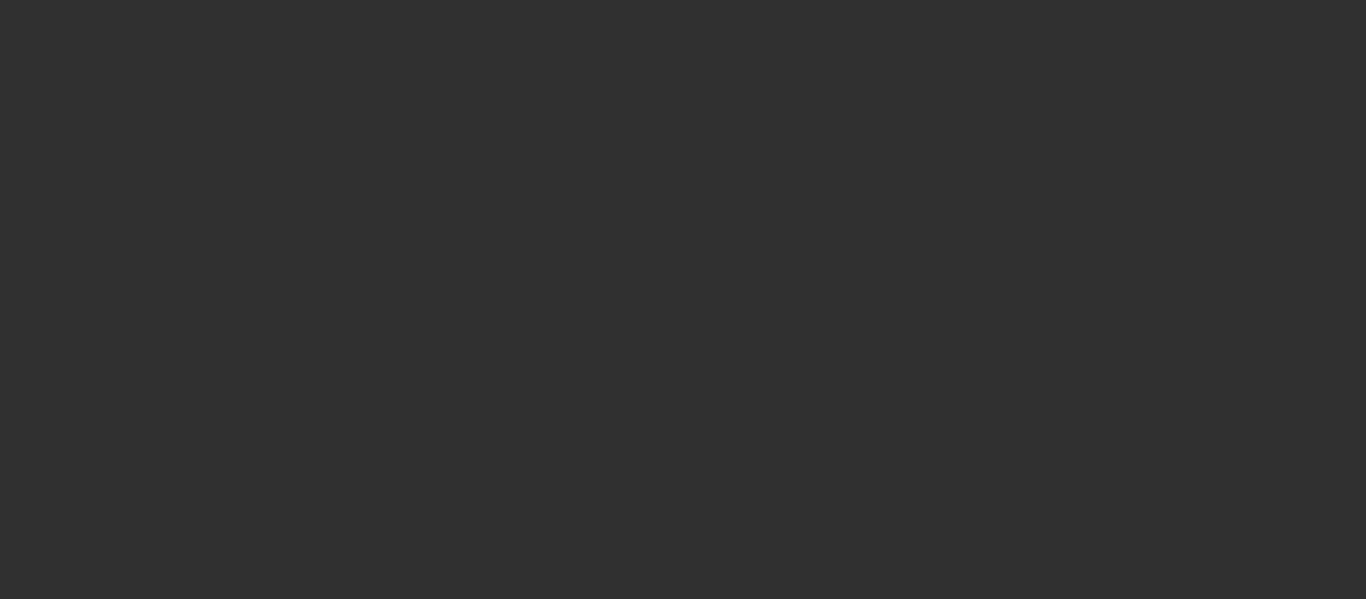 scroll, scrollTop: 0, scrollLeft: 0, axis: both 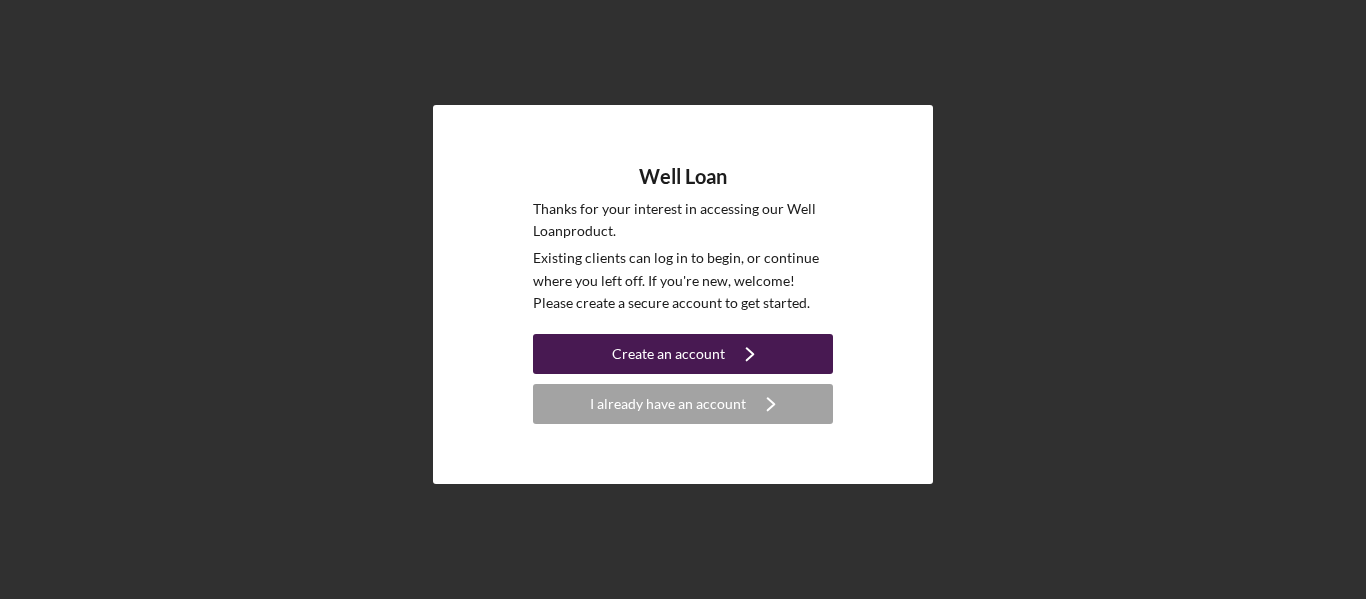 click on "Create an account Icon/Navigate" at bounding box center (683, 354) 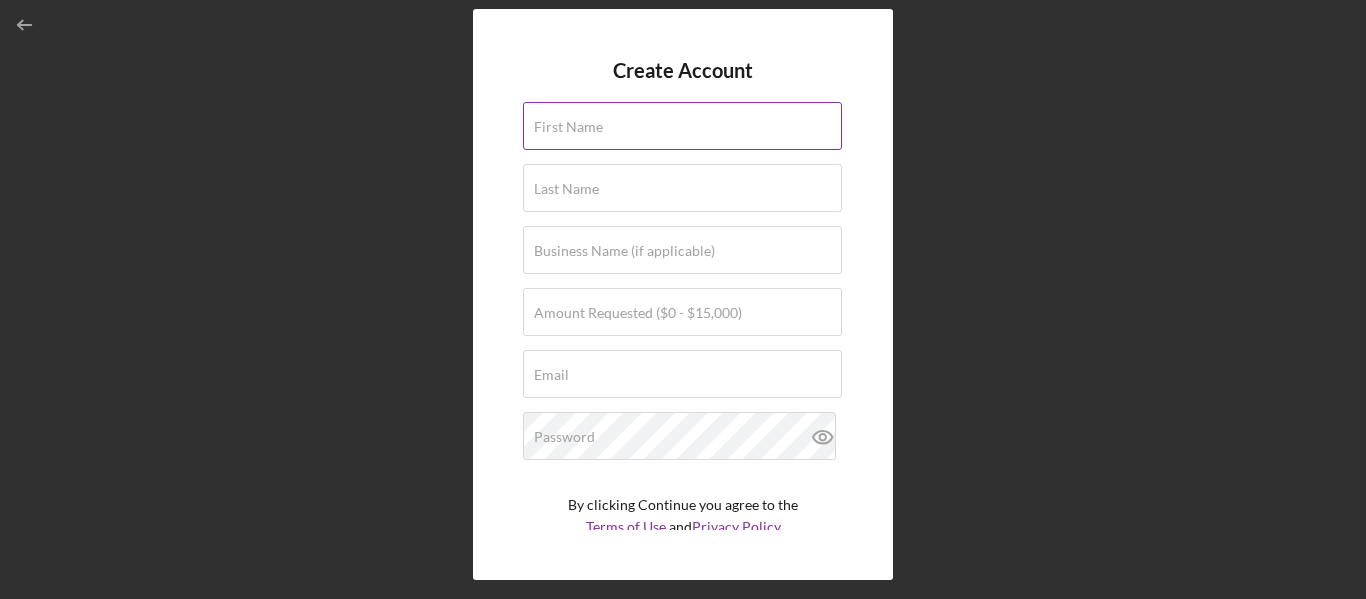 click on "First Name" at bounding box center [683, 127] 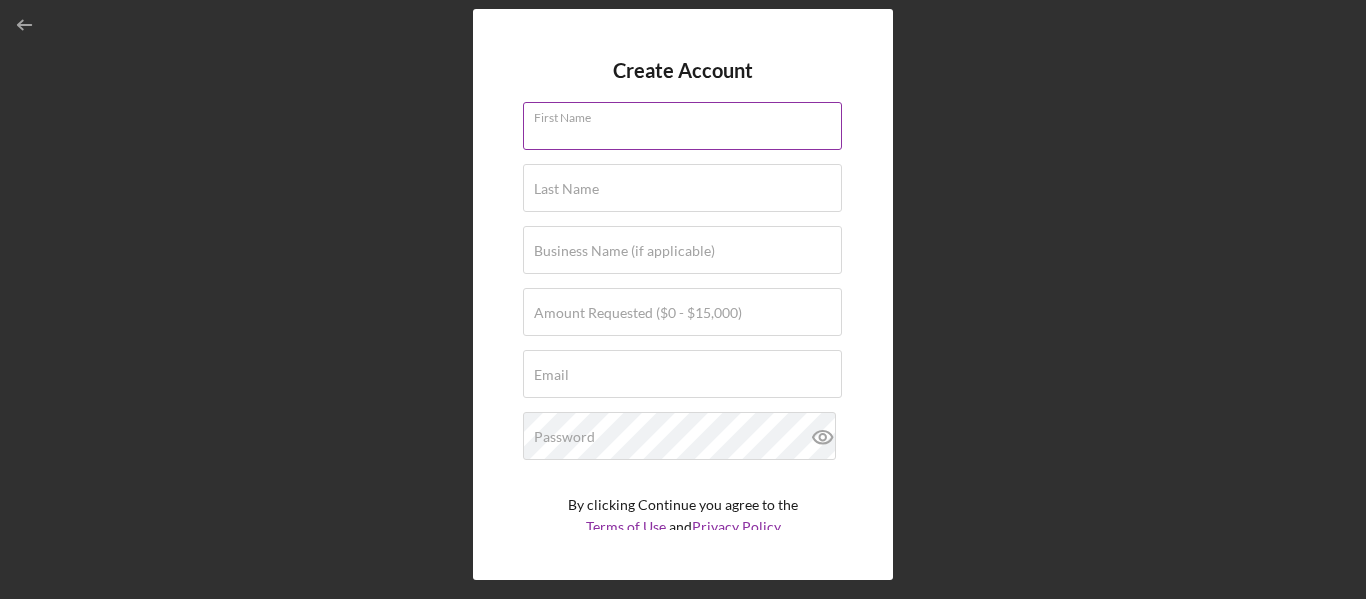 type on "[FIRST]" 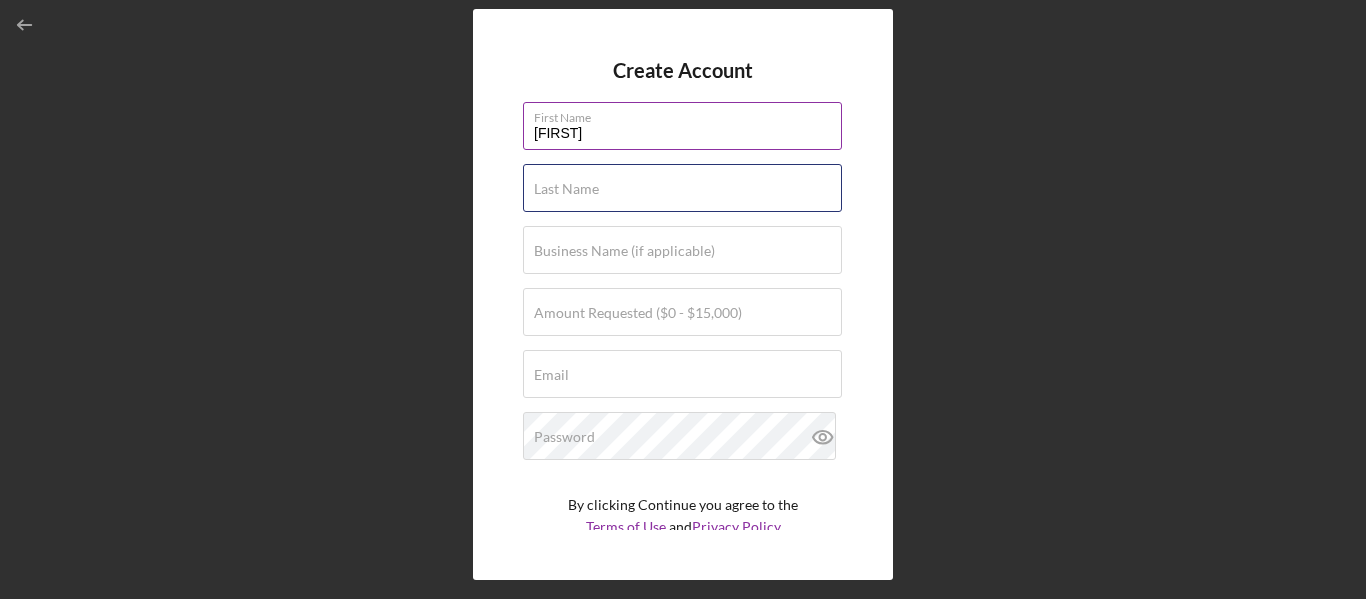 type on "[LAST]" 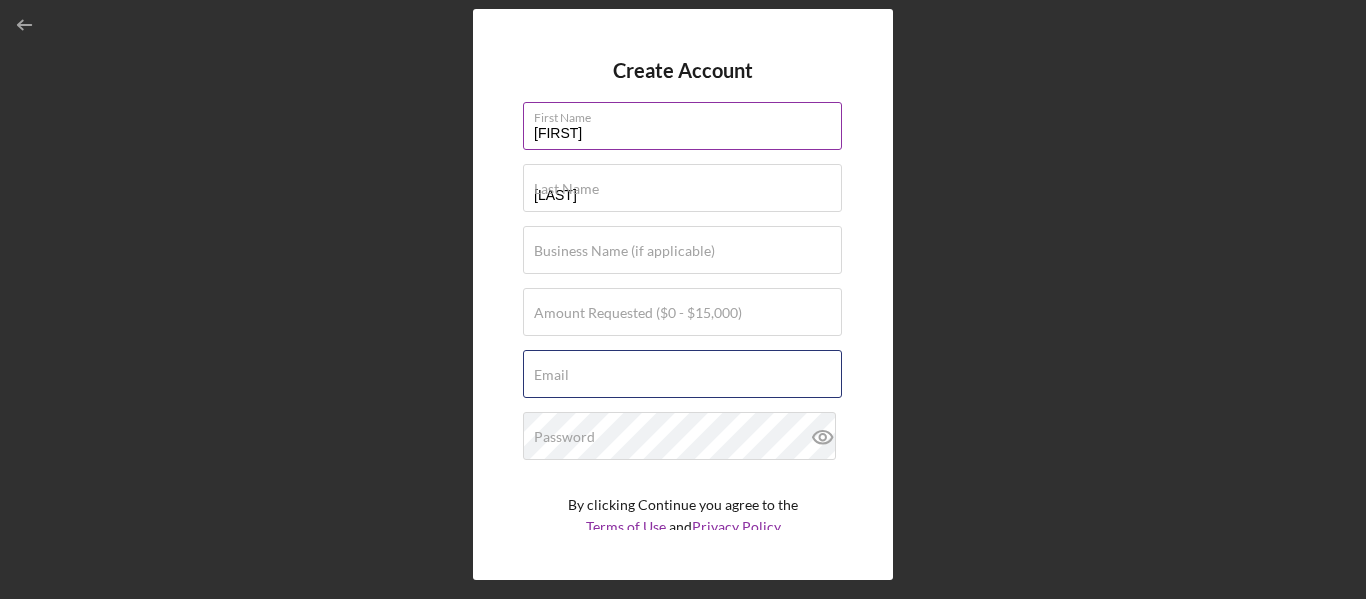 type on "[EMAIL]" 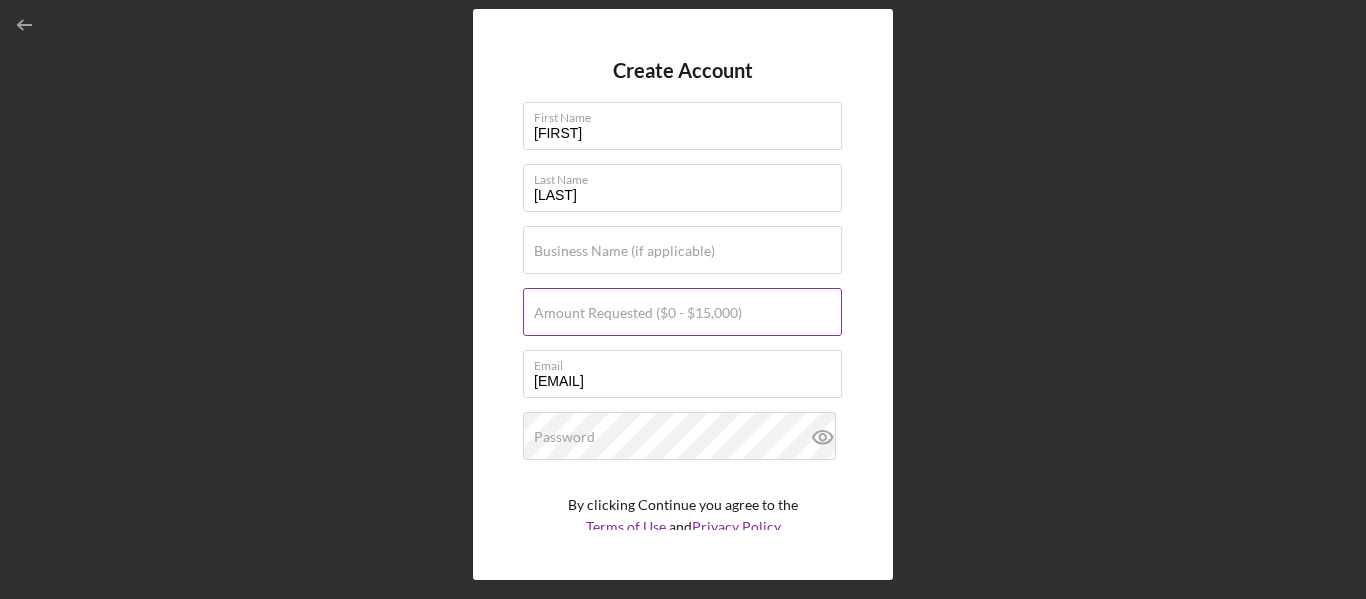 click on "Amount Requested ($0 - $15,000)" at bounding box center [638, 313] 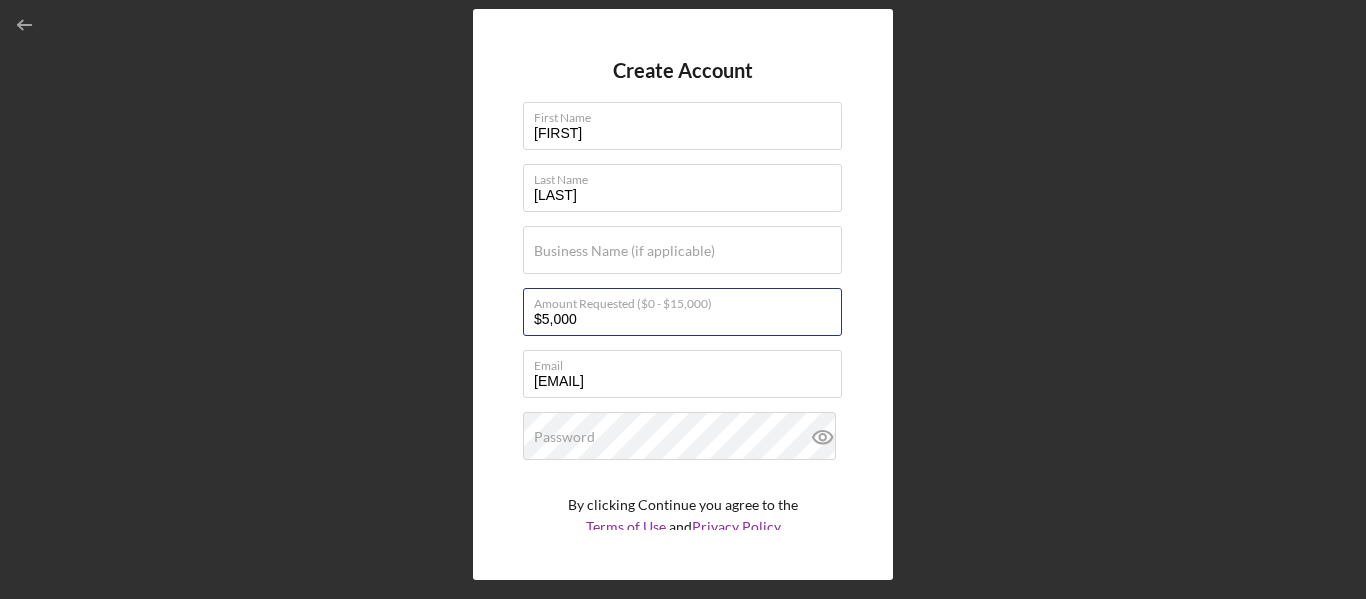 type on "$5,000" 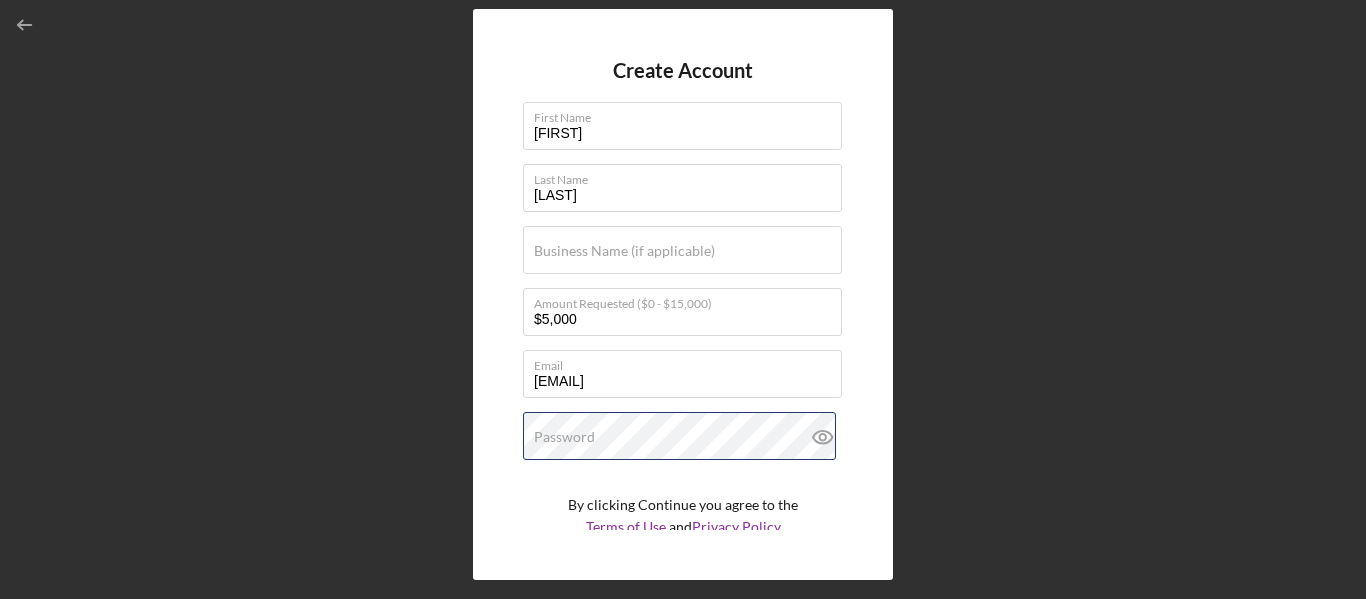 click on "Password" at bounding box center [683, 437] 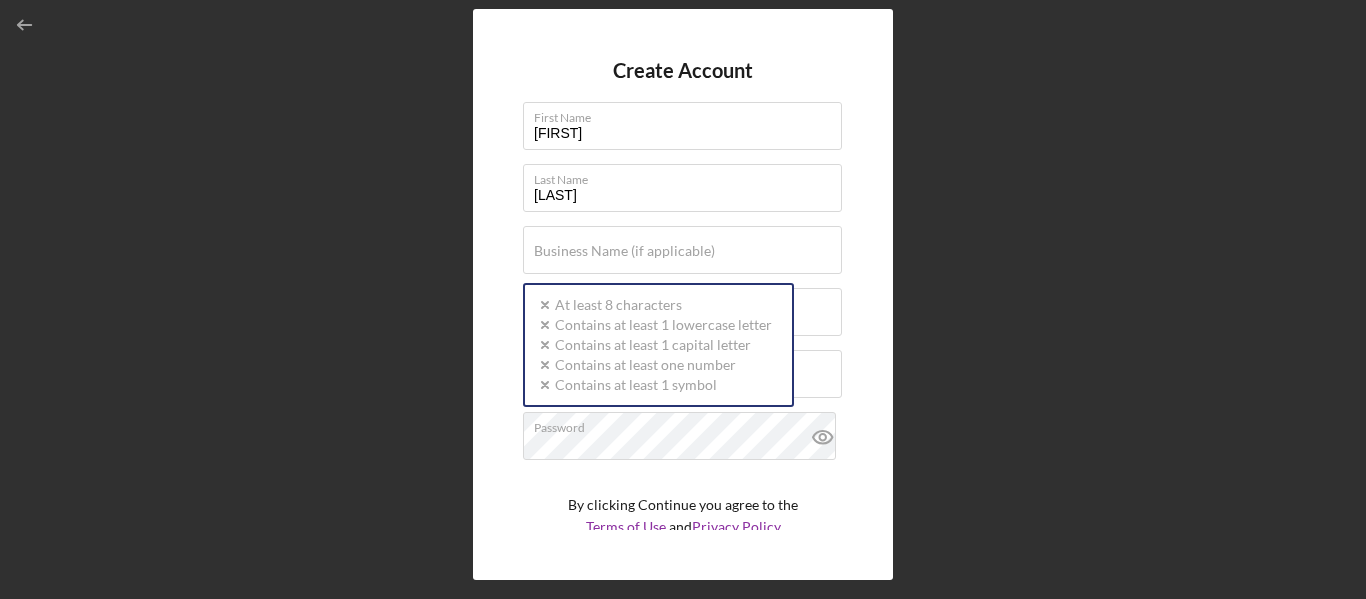 click on "Create Account First Name [FIRST] Last Name [LAST] Business Name (if applicable) Amount Requested ($0 - $15,000) $5,000 Email [EMAIL] Password Icon/icon-validation-no At least 8 characters Icon/icon-validation-no Contains at least 1 lowercase letter Icon/icon-validation-no Contains at least 1 capital letter Icon/icon-validation-no Contains at least one number Icon/icon-validation-no Contains at least 1 symbol By clicking Continue you agree to the Terms of Use and Privacy Policy Create Account" at bounding box center (683, 294) 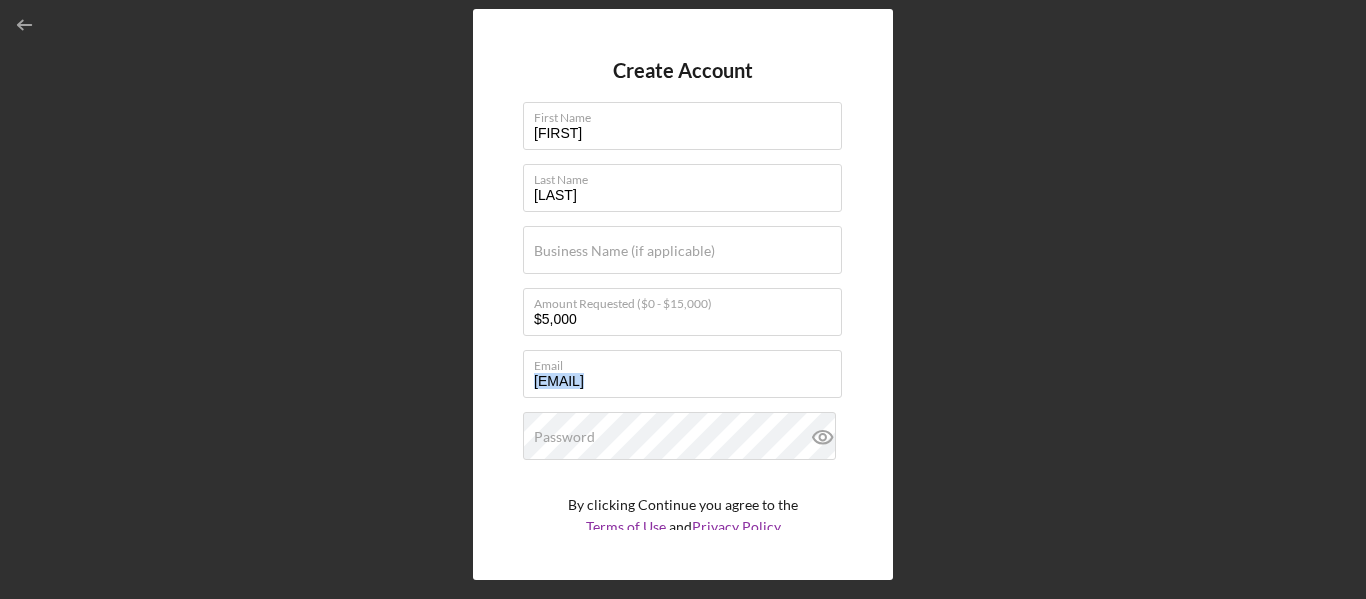 drag, startPoint x: 844, startPoint y: 367, endPoint x: 824, endPoint y: 410, distance: 47.423622 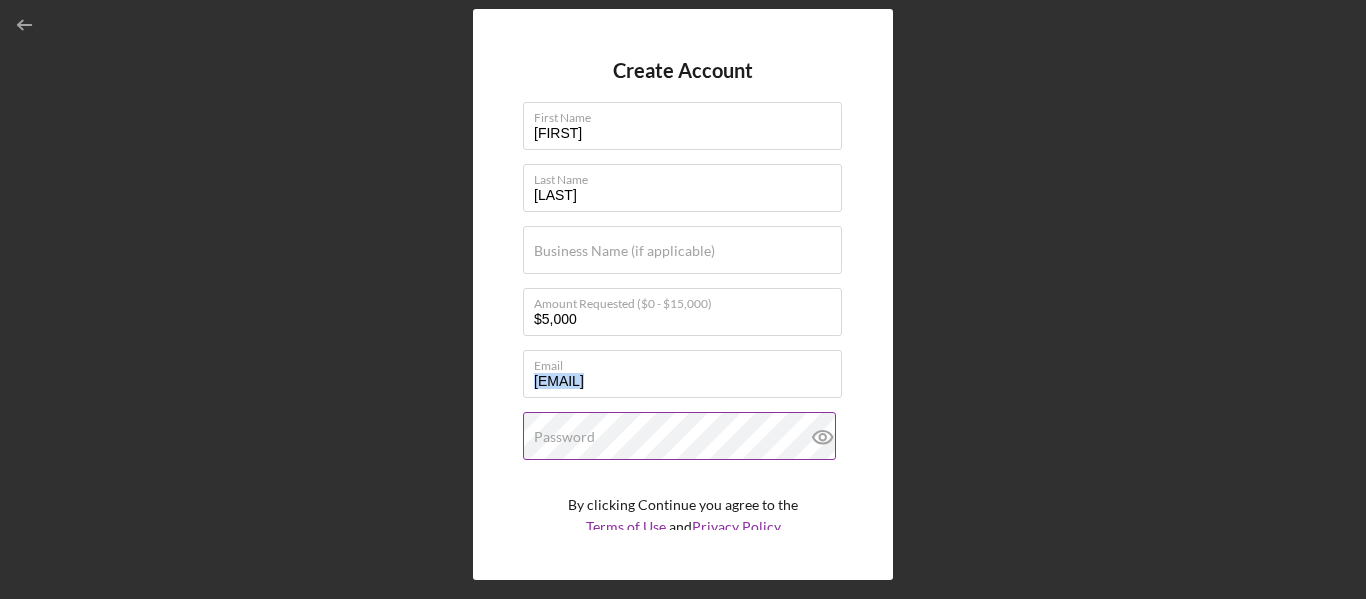 click on "Password" at bounding box center [683, 437] 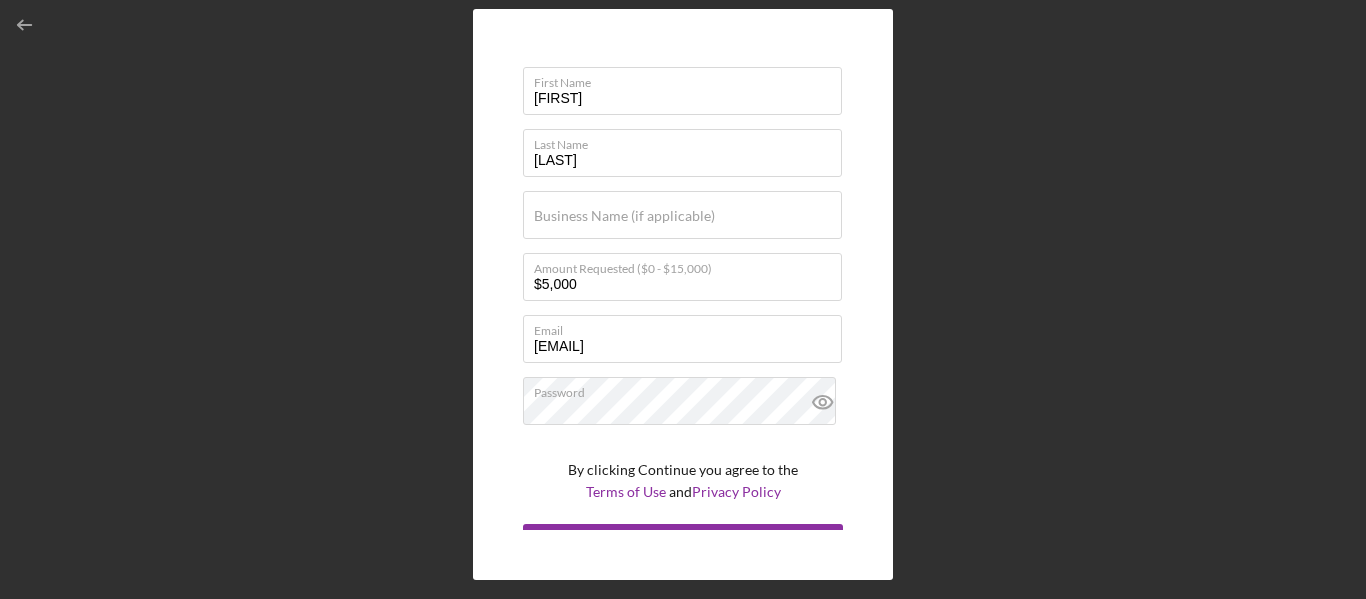 scroll, scrollTop: 69, scrollLeft: 0, axis: vertical 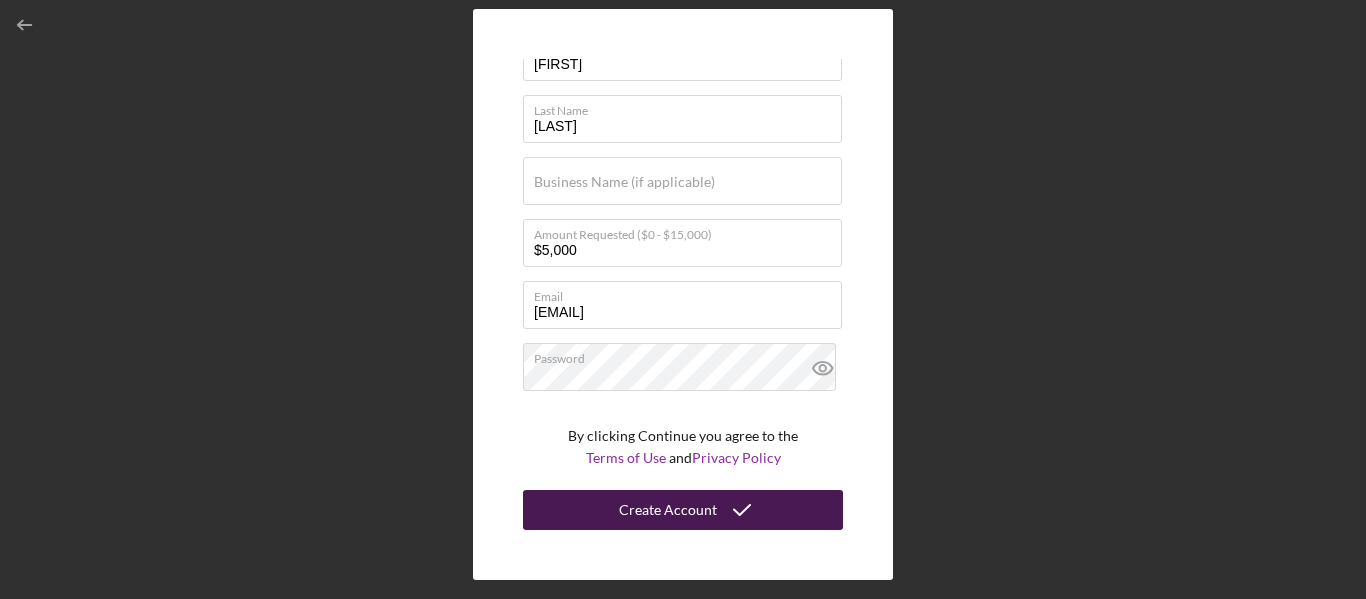 click on "Create Account" at bounding box center [683, 510] 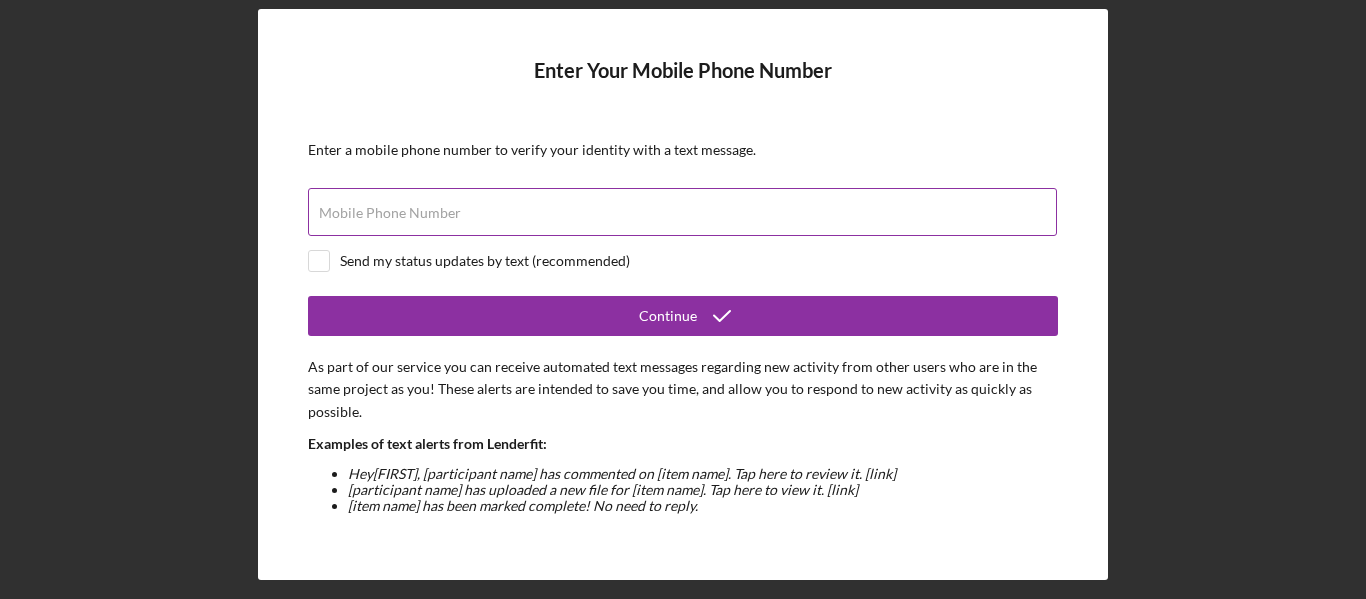 click on "Mobile Phone Number" at bounding box center (683, 213) 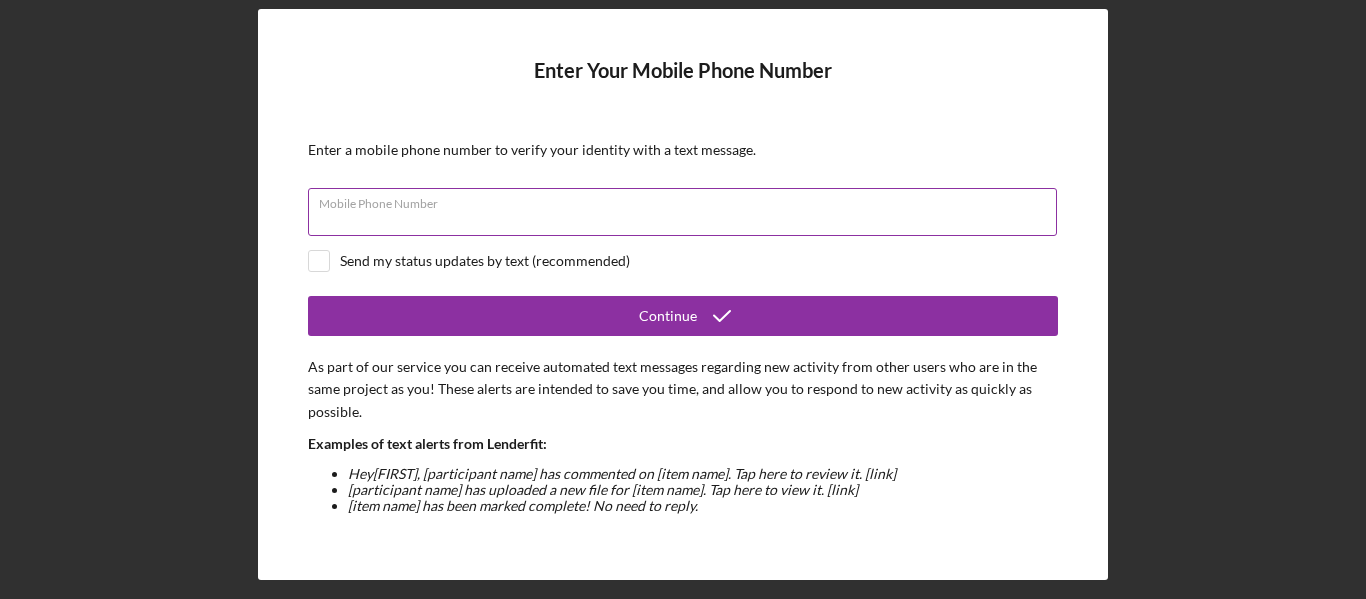 type on "([PHONE])" 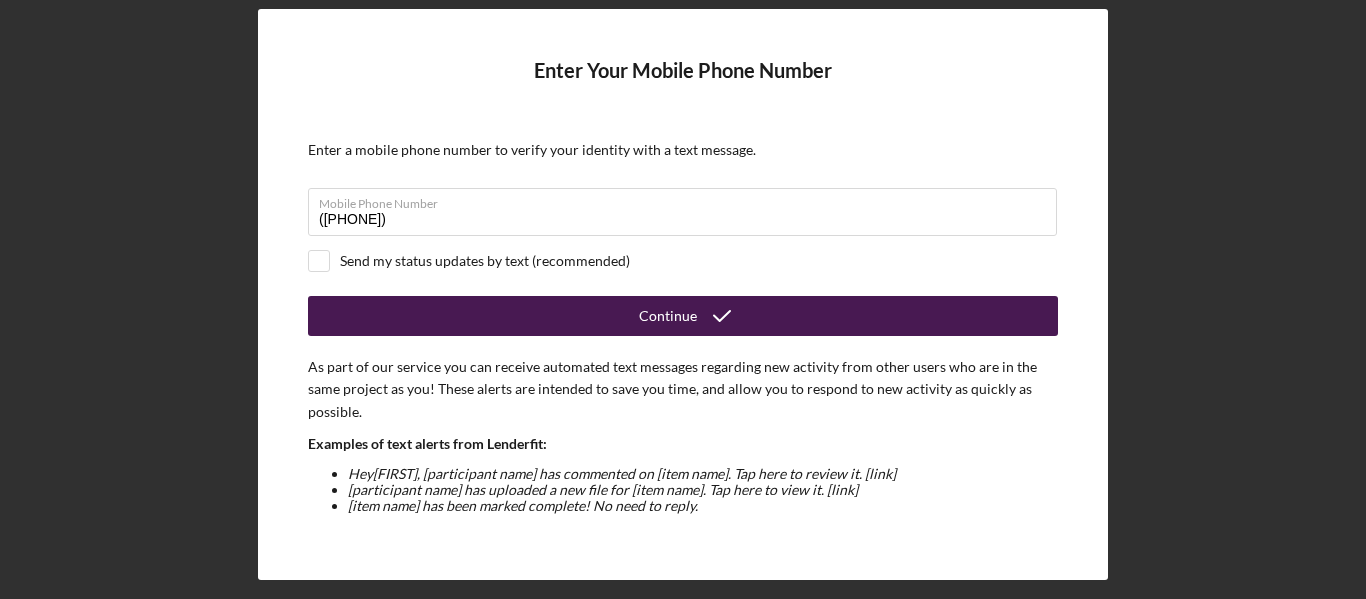 click on "Continue" at bounding box center (683, 316) 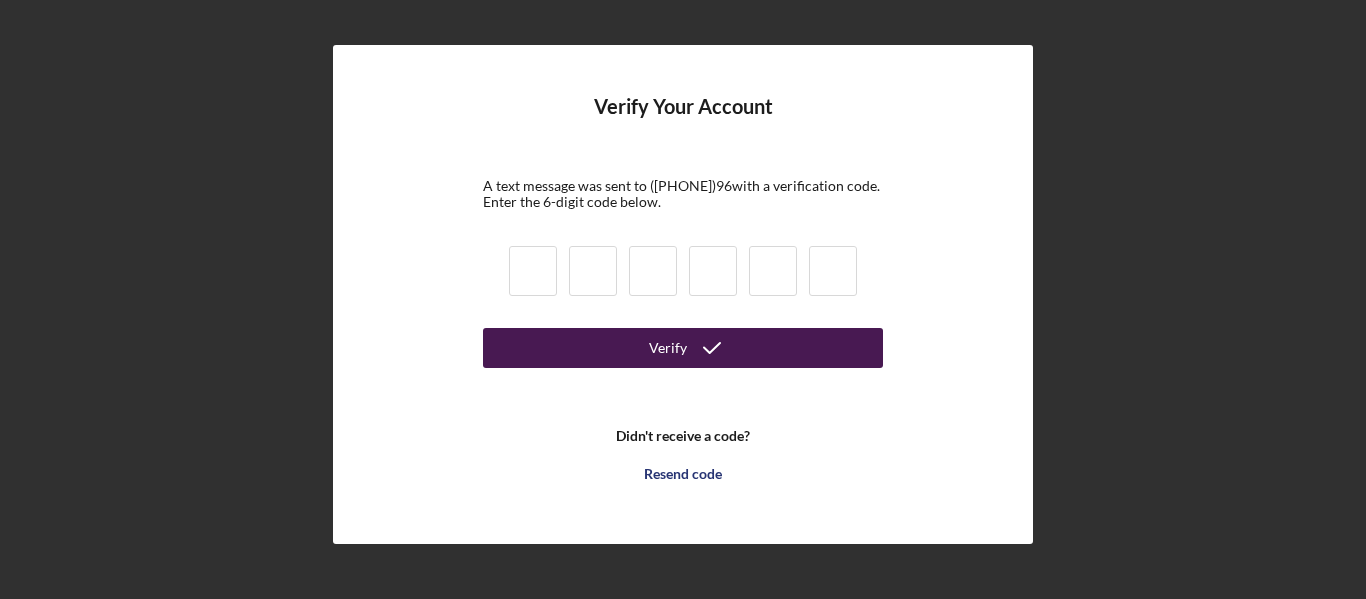 click 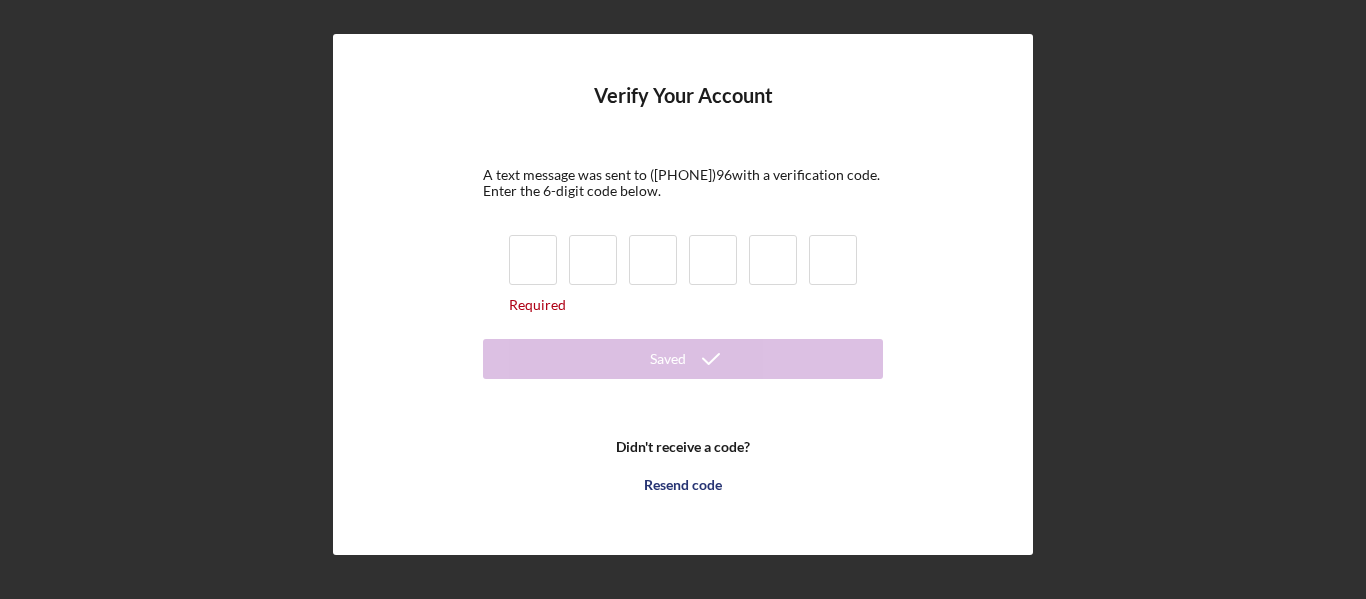 click at bounding box center [533, 260] 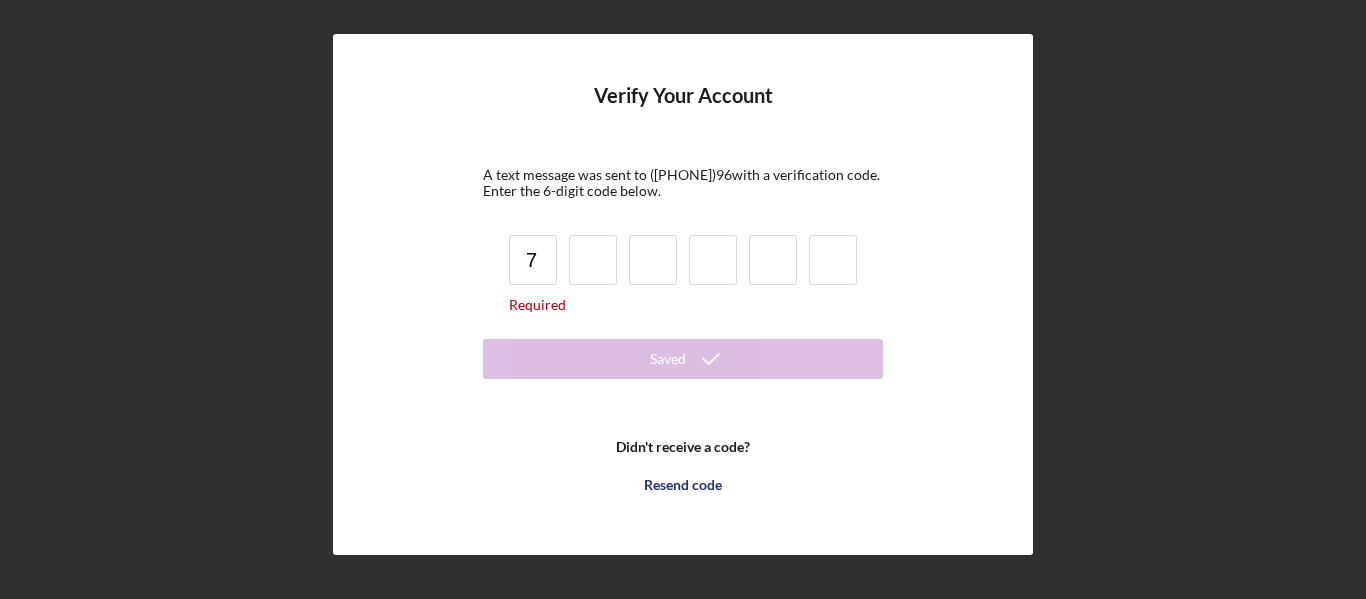 type on "7" 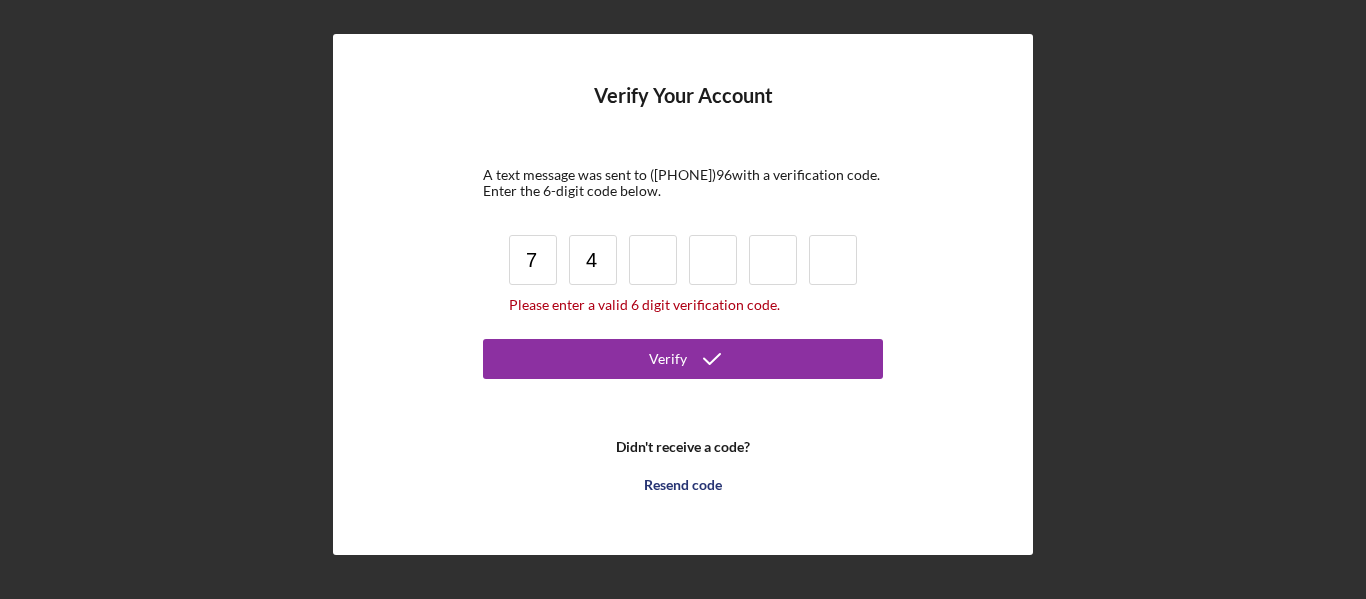 type on "4" 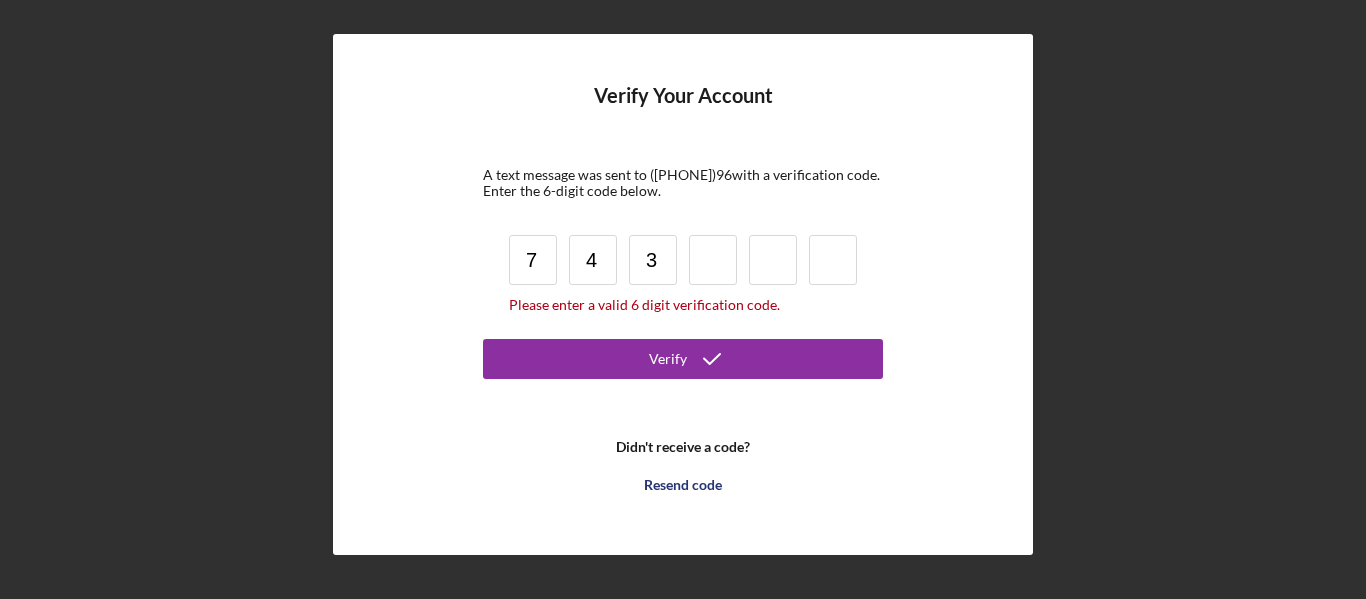 type on "3" 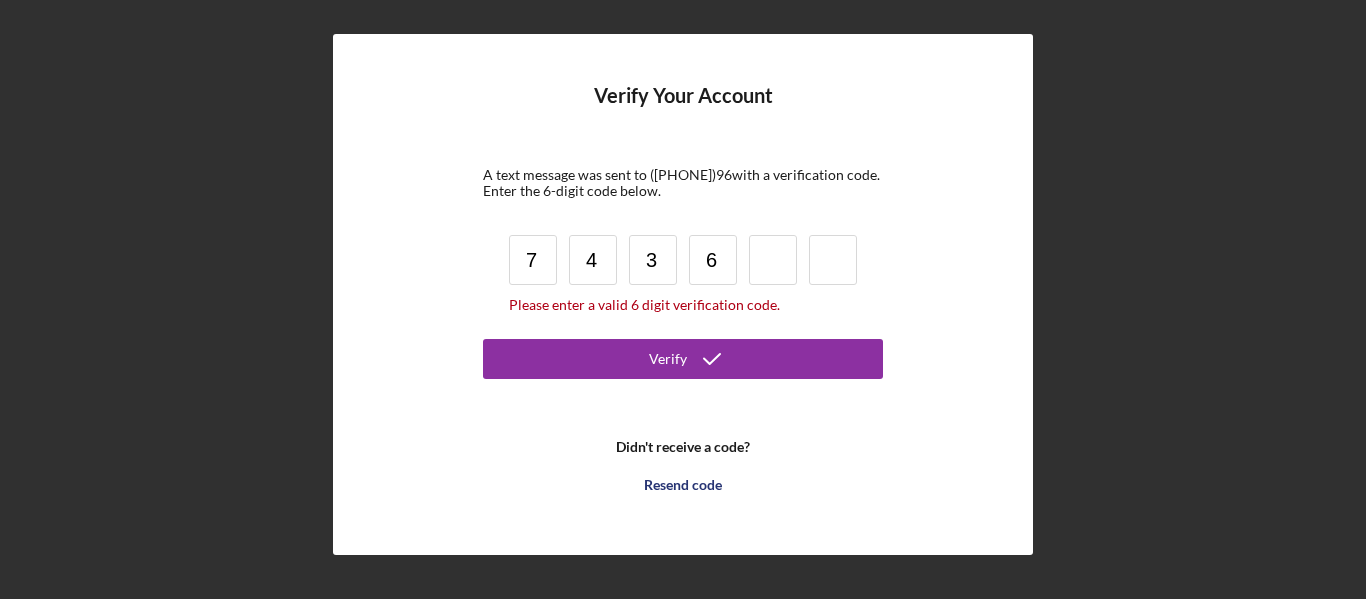 type on "6" 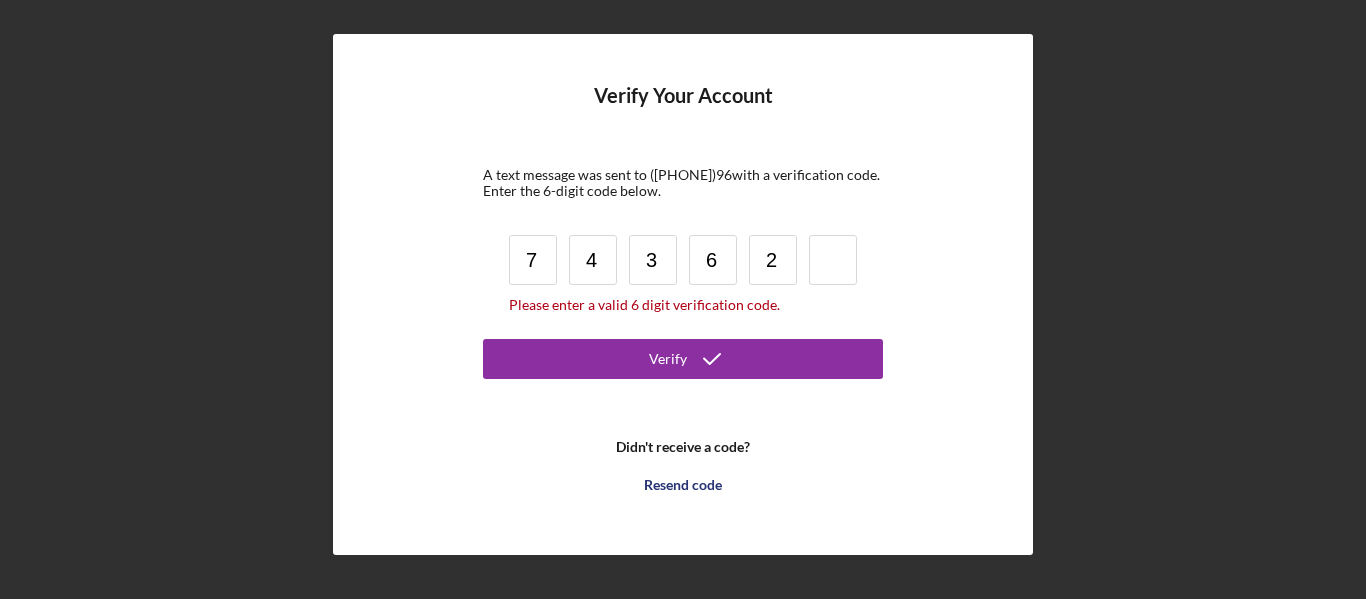 type on "2" 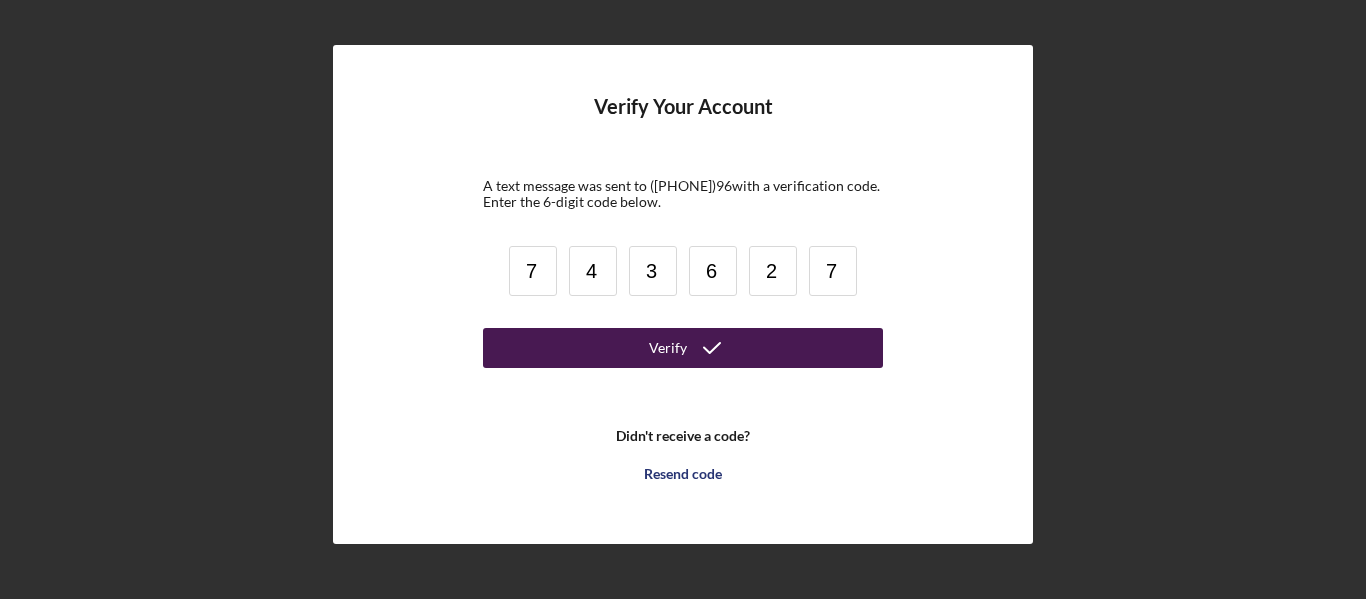 type on "7" 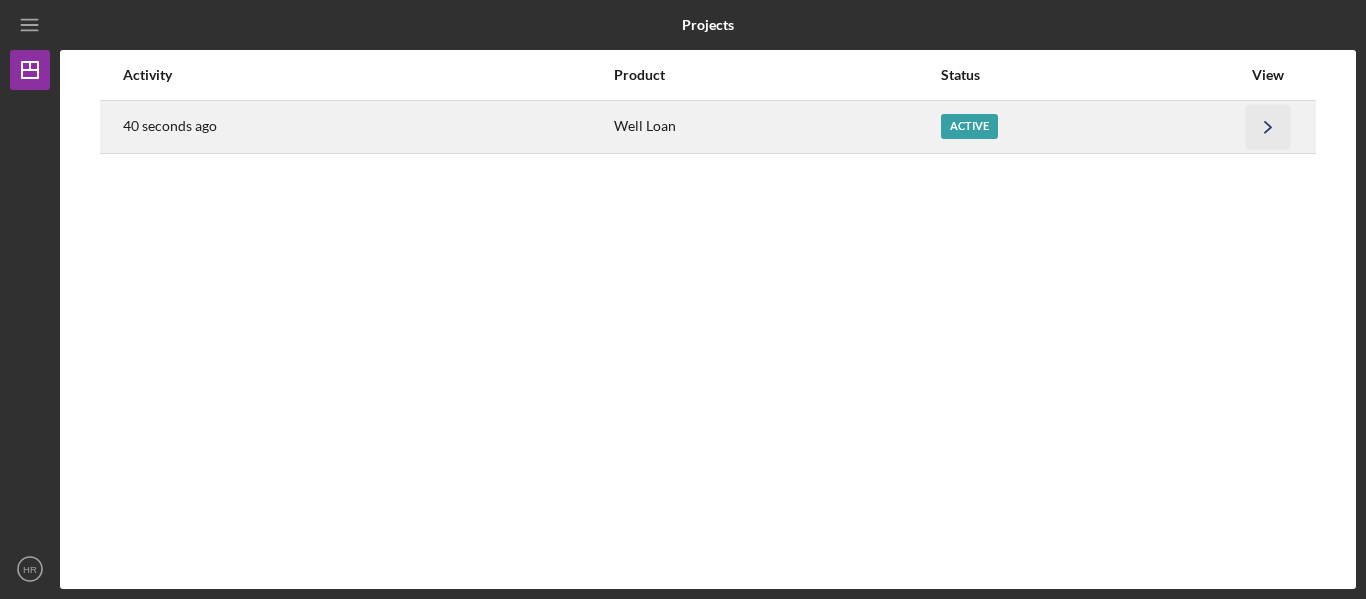 click on "Icon/Navigate" 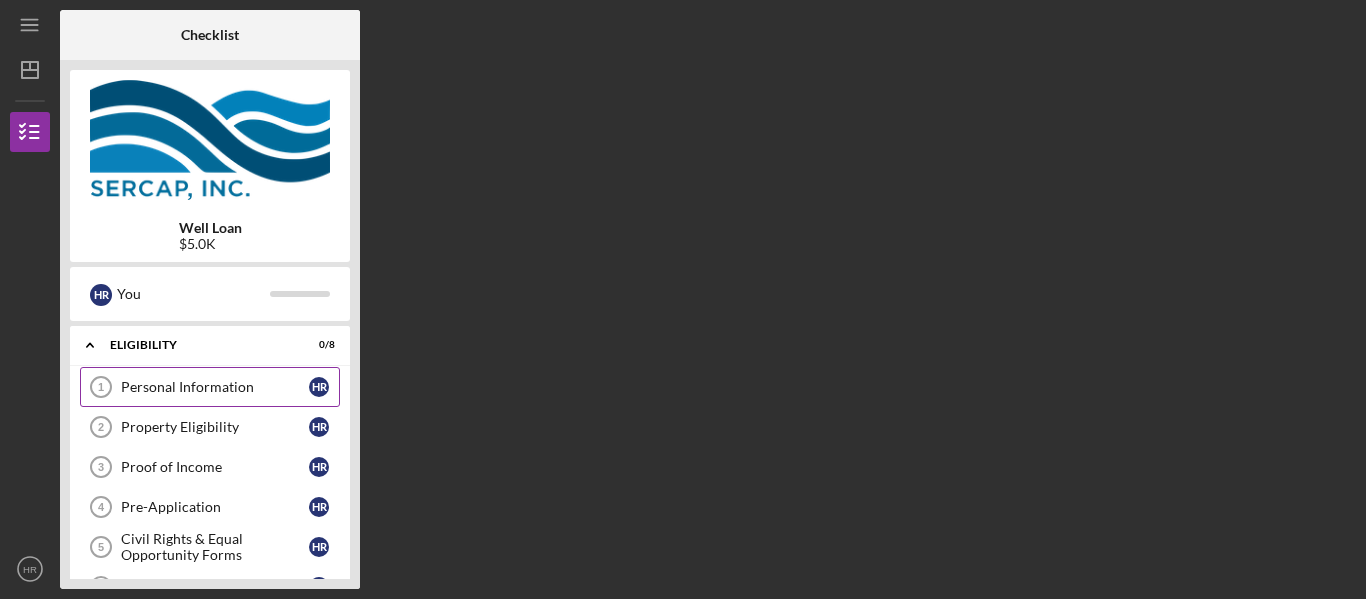 click on "Personal Information 1 Personal Information H R" at bounding box center [210, 387] 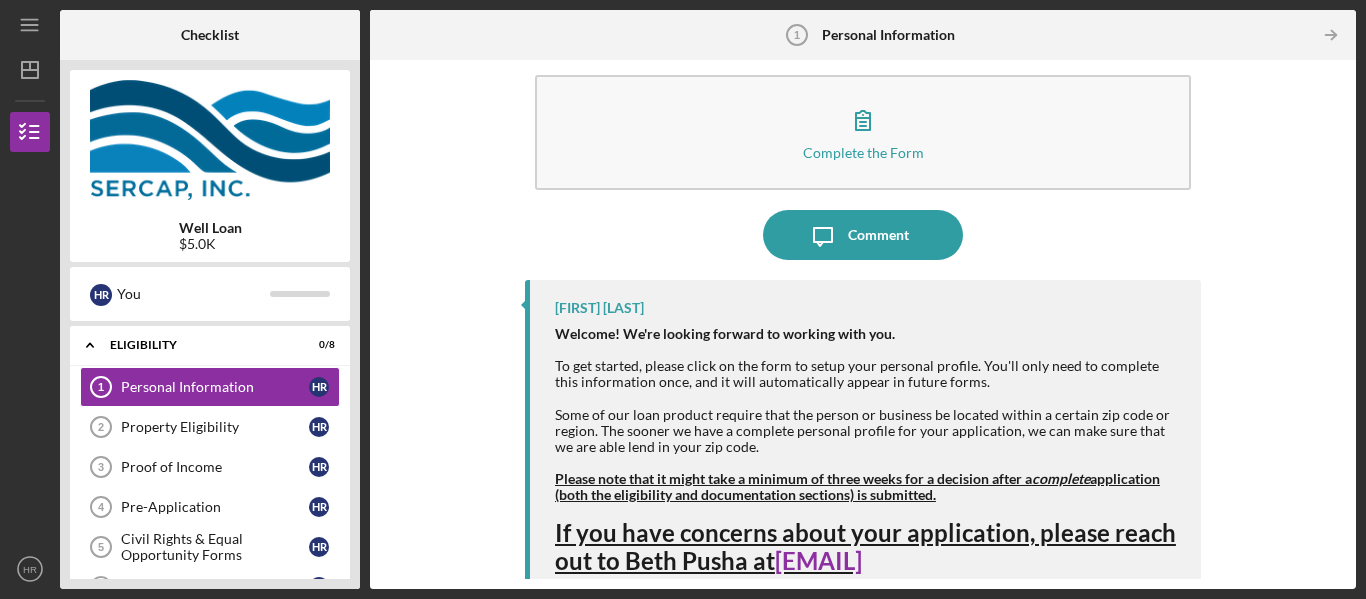scroll, scrollTop: 40, scrollLeft: 0, axis: vertical 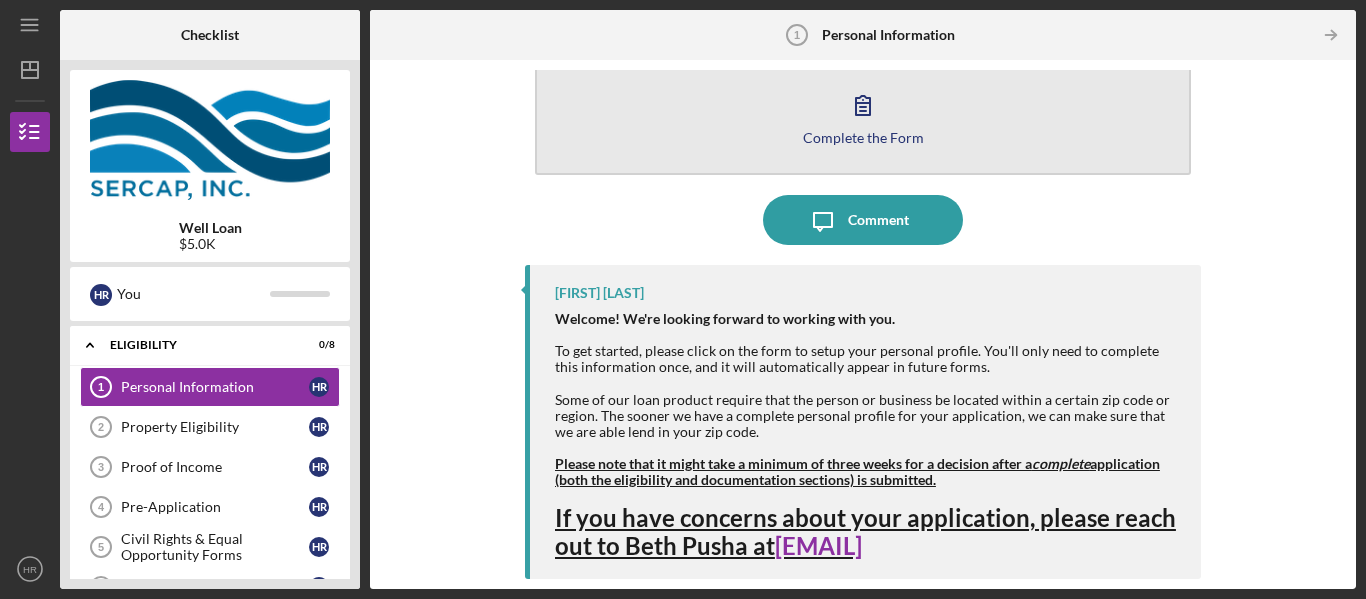 click on "Complete the Form Form" at bounding box center (863, 117) 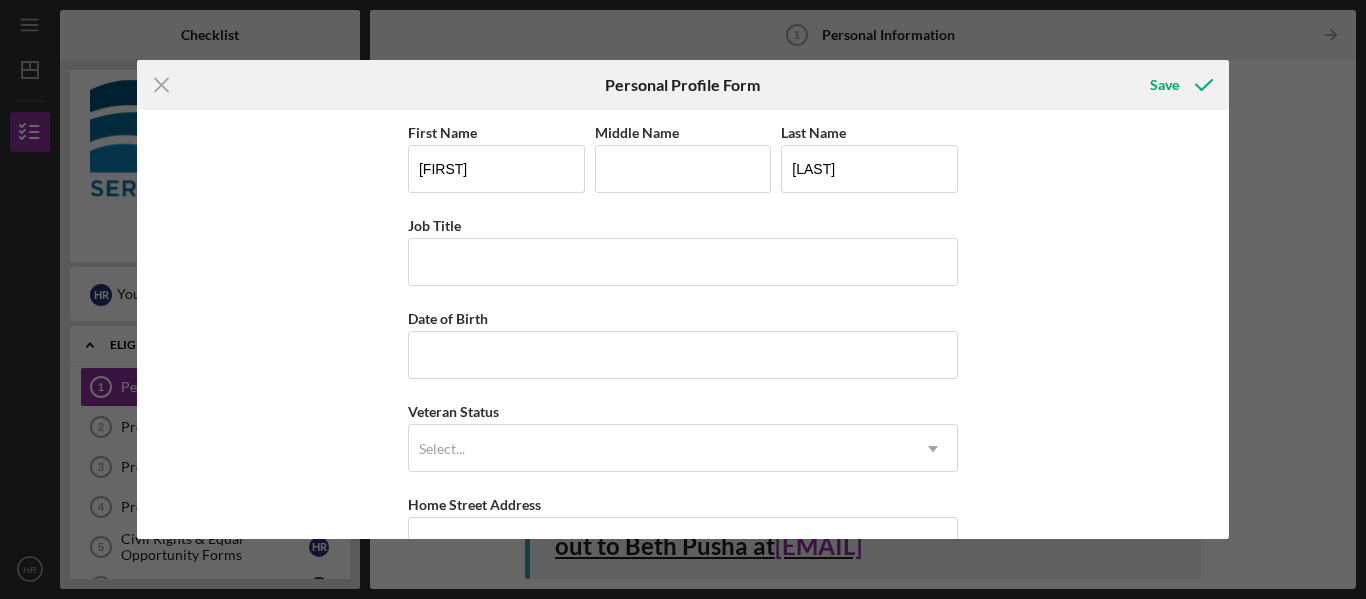 scroll, scrollTop: 0, scrollLeft: 0, axis: both 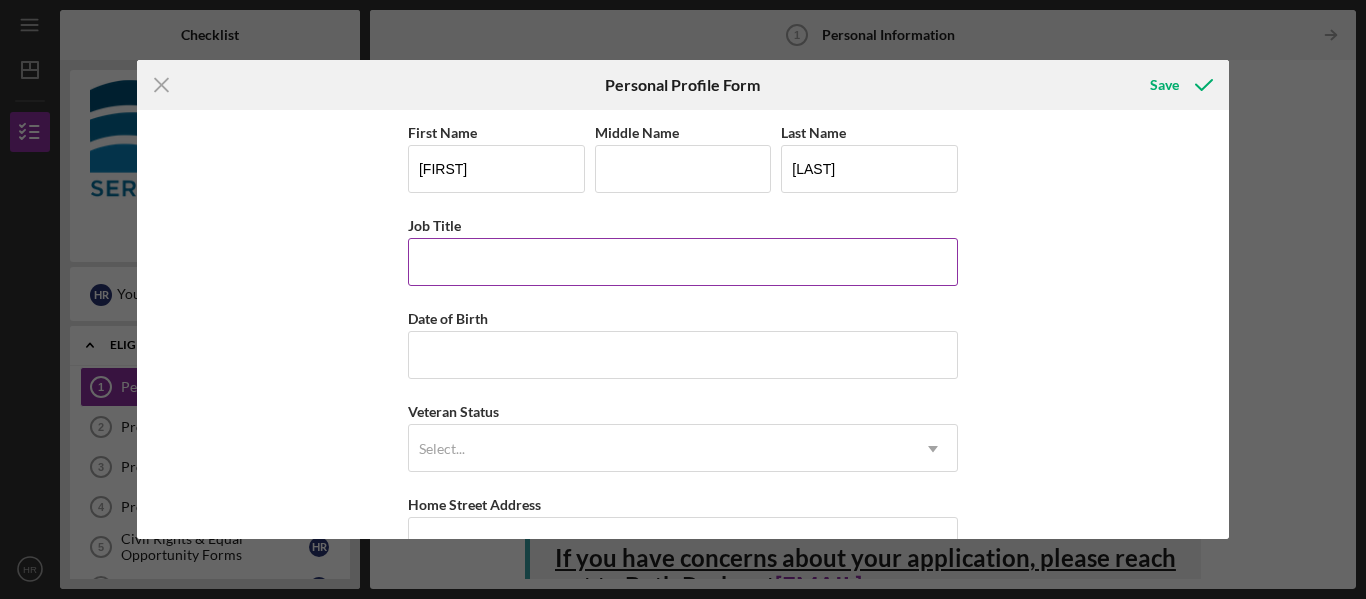 click on "Job Title" at bounding box center [683, 225] 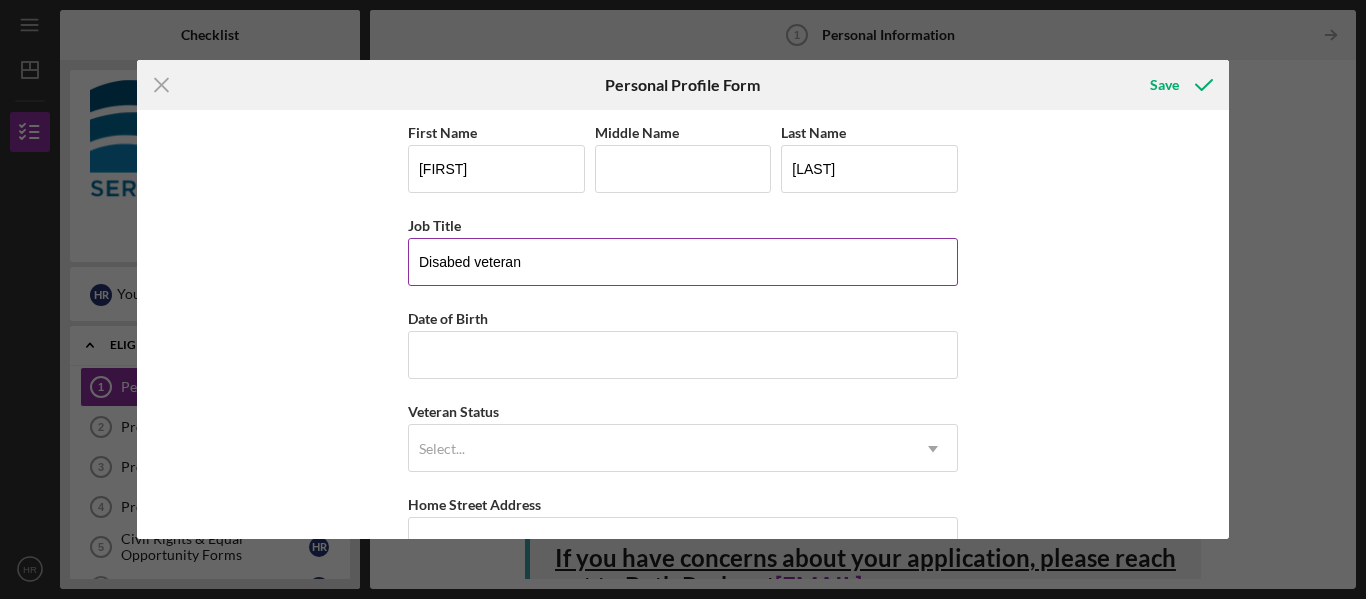 type on "Disabed veteran" 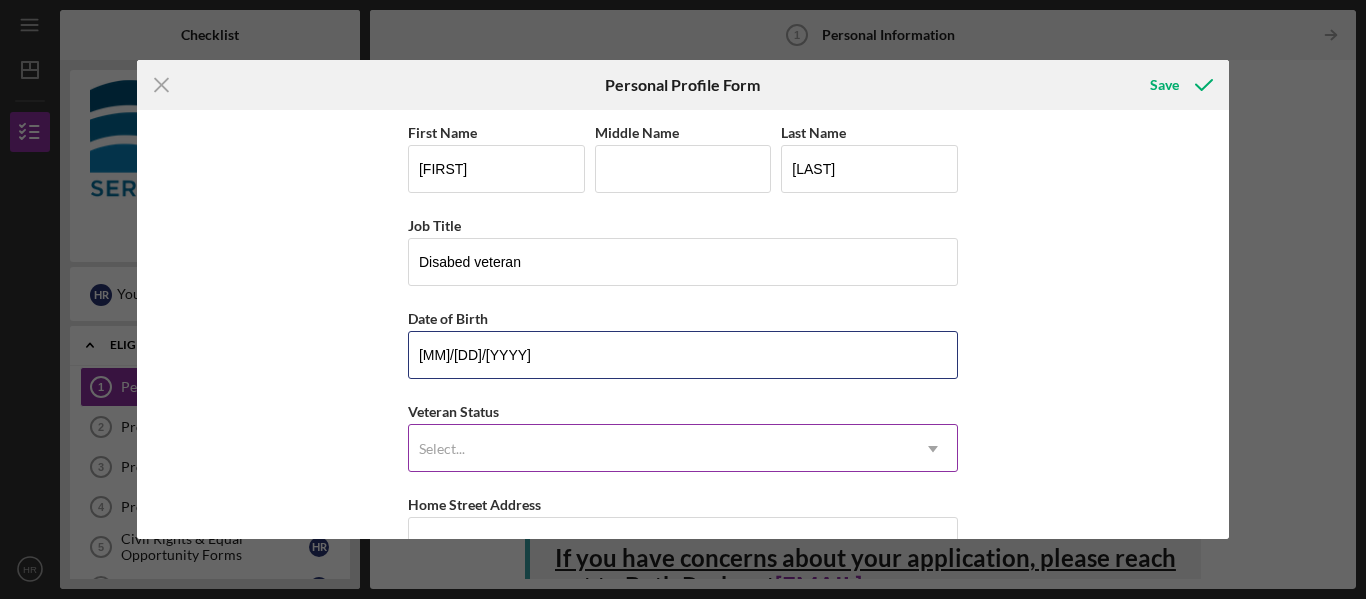 type on "[MM]/[DD]/[YYYY]" 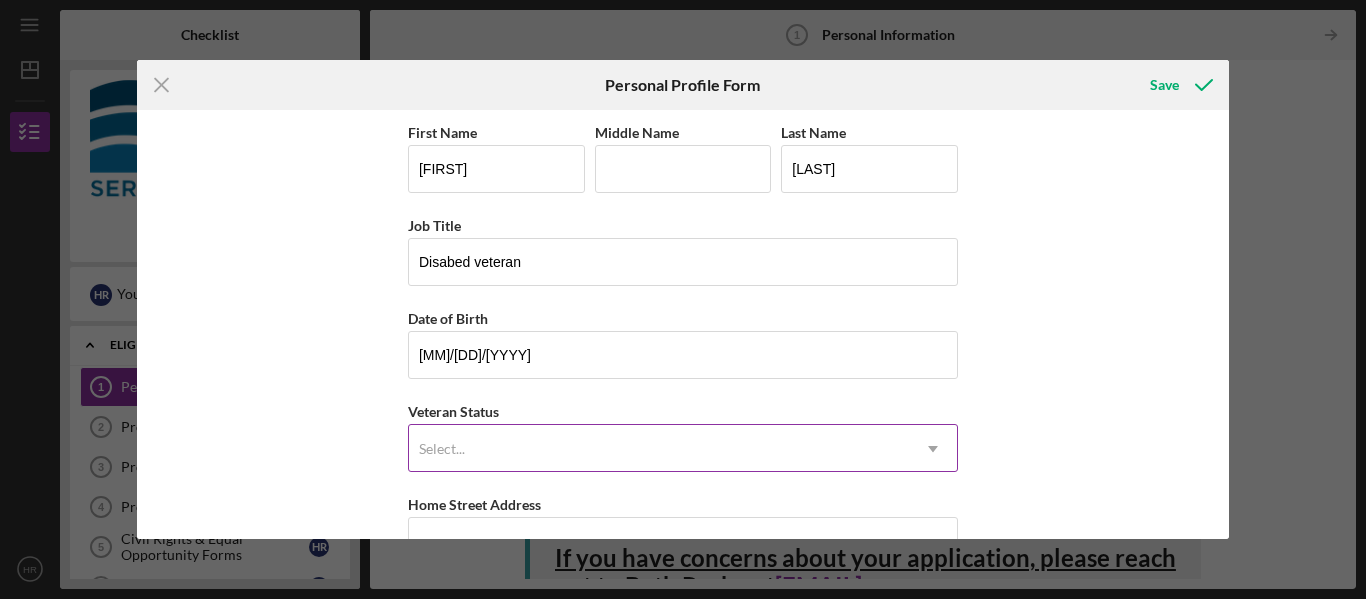 click on "Select..." at bounding box center [659, 449] 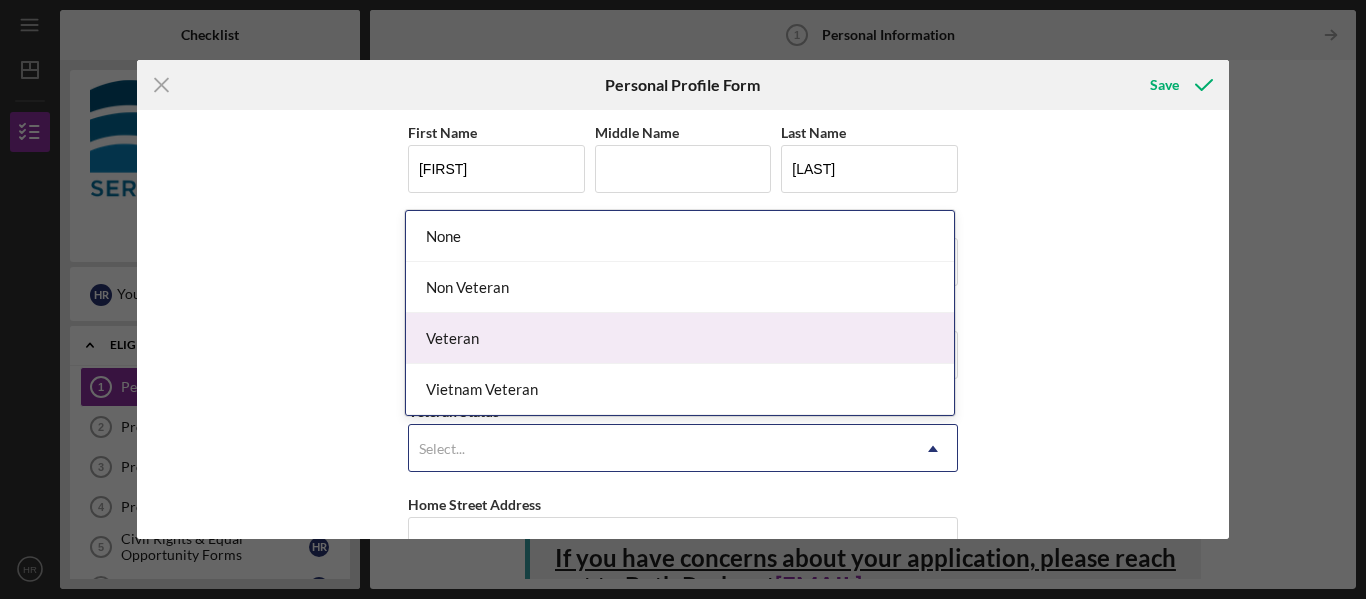 click on "Veteran" at bounding box center (680, 338) 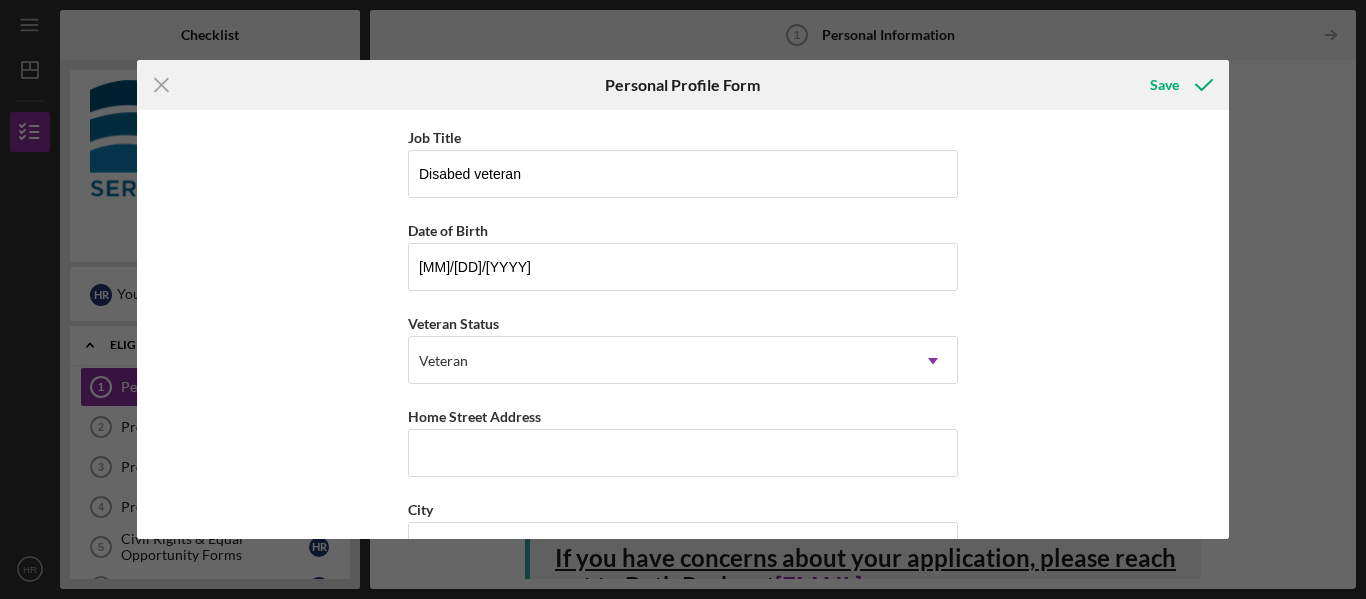 scroll, scrollTop: 116, scrollLeft: 0, axis: vertical 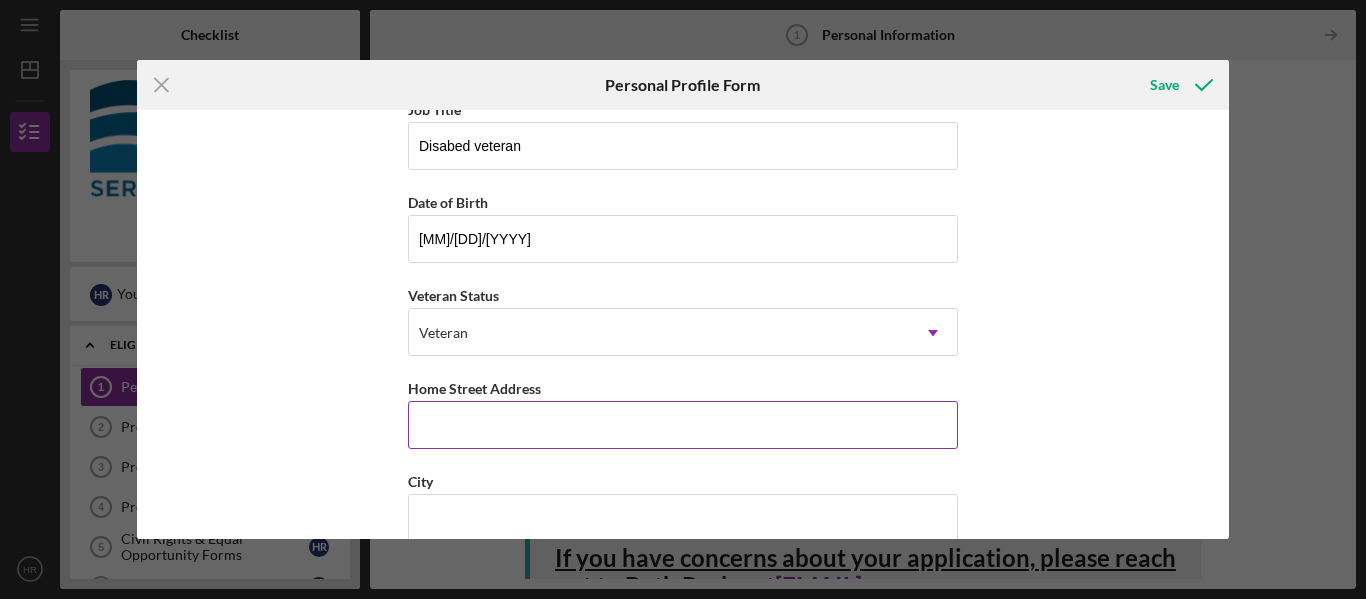 click on "Home Street Address" at bounding box center [683, 425] 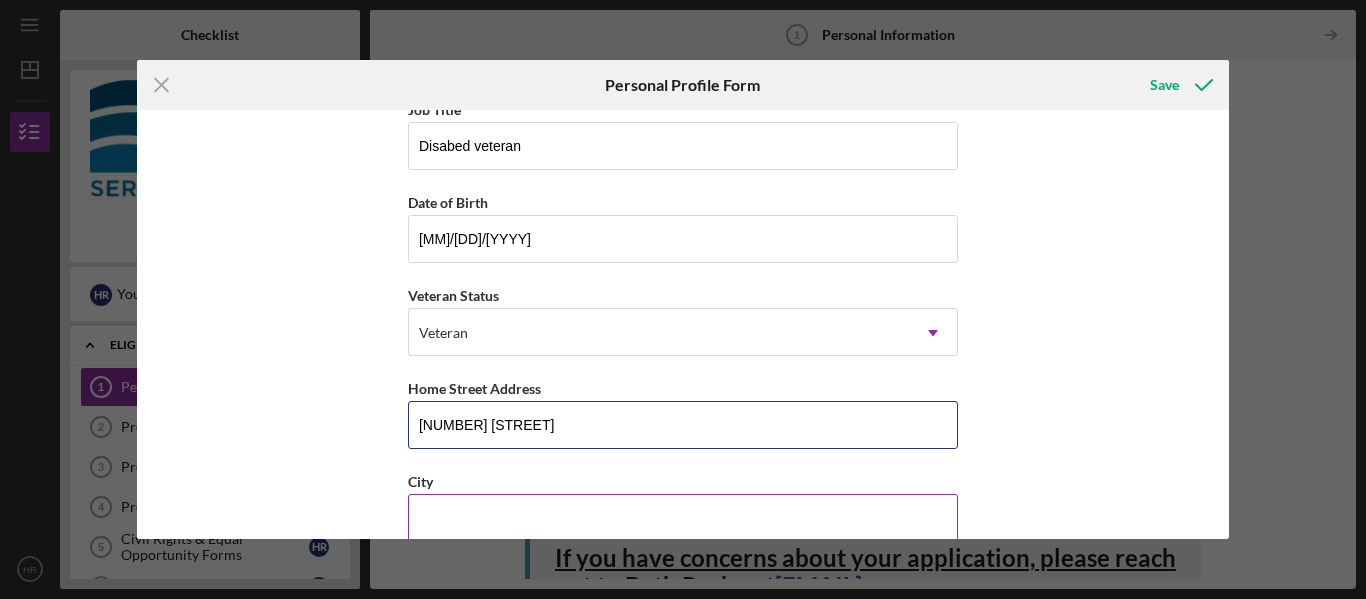 type on "[NUMBER] [STREET]" 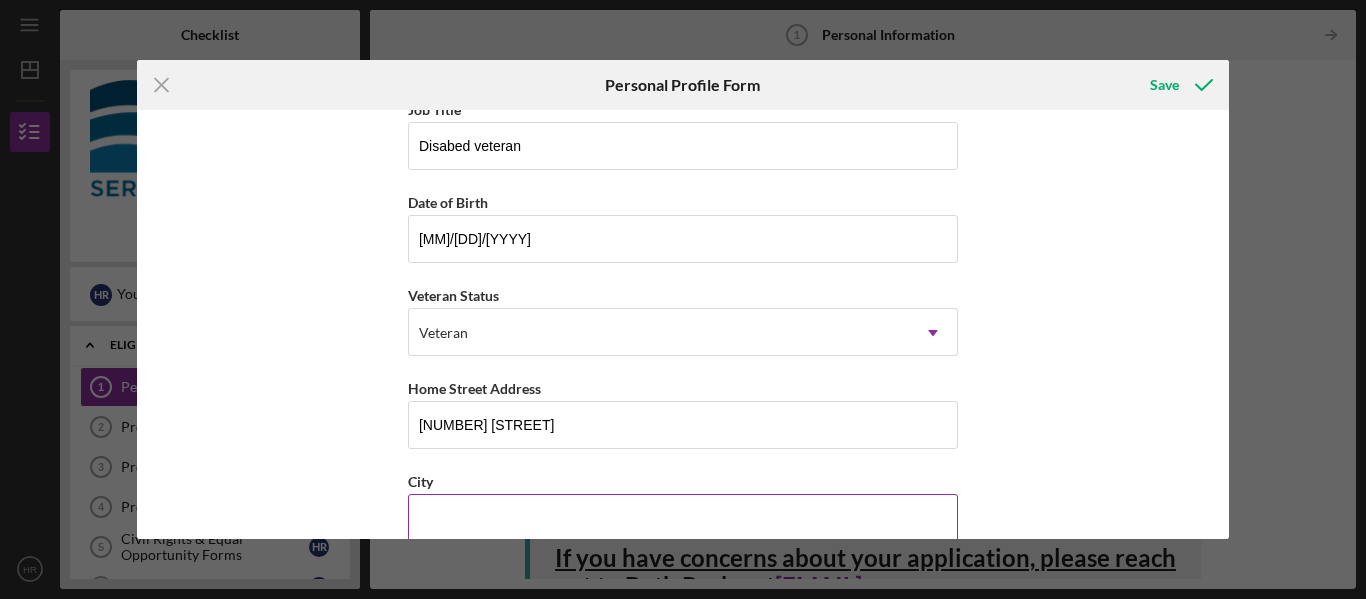 click on "City" at bounding box center [683, 518] 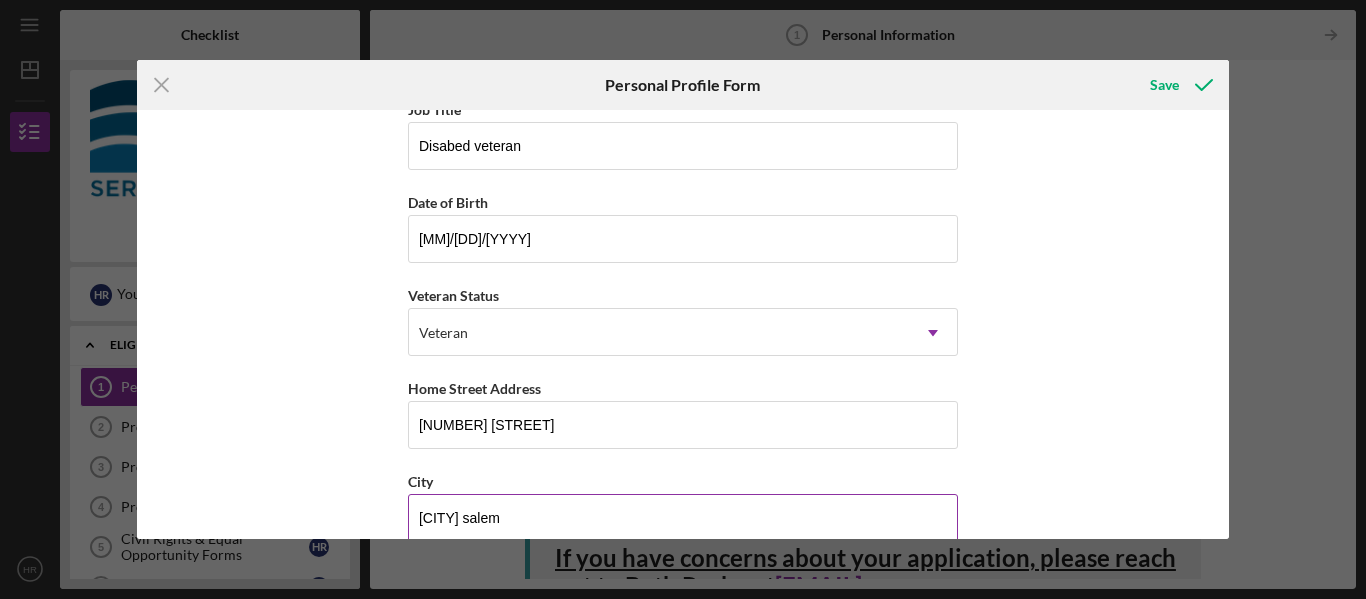 type on "[CITY] salem" 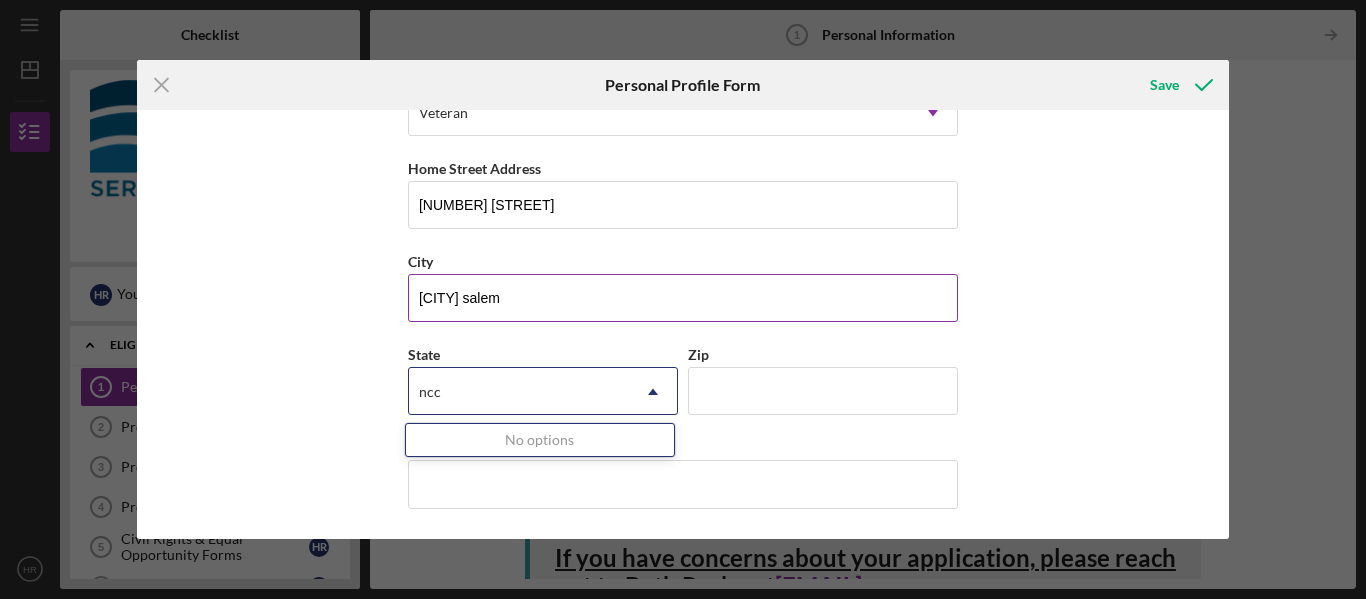 type on "nc" 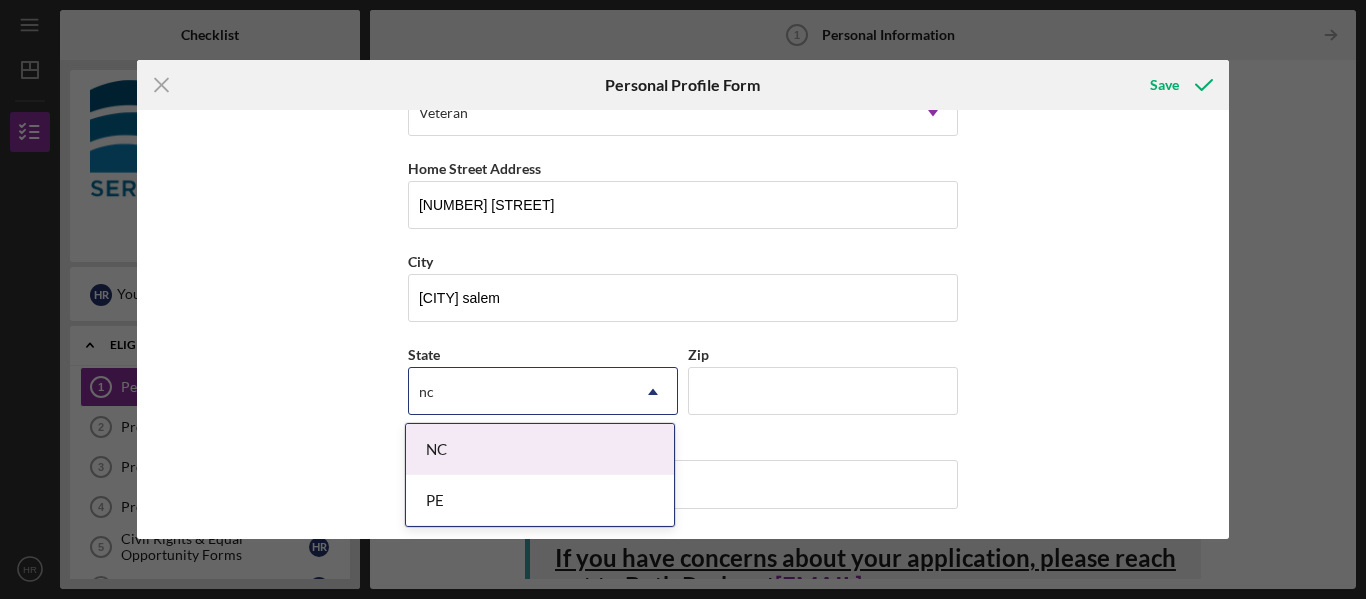 click on "Icon/Dropdown Arrow" 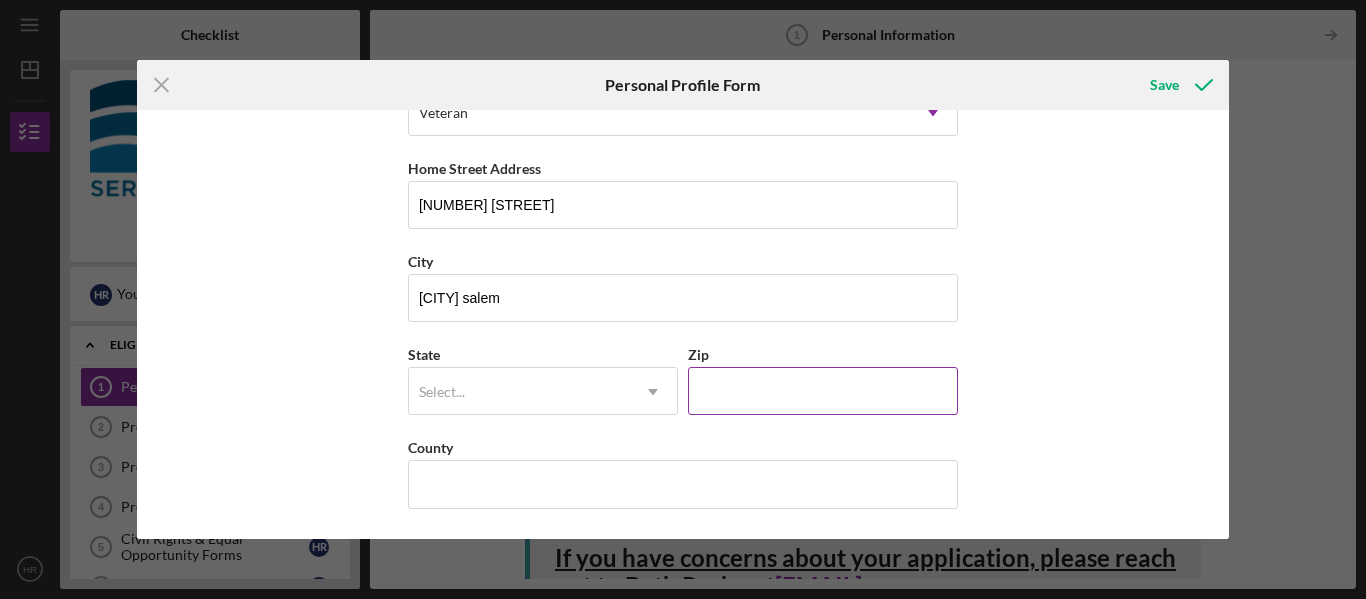 click on "Zip" at bounding box center (823, 391) 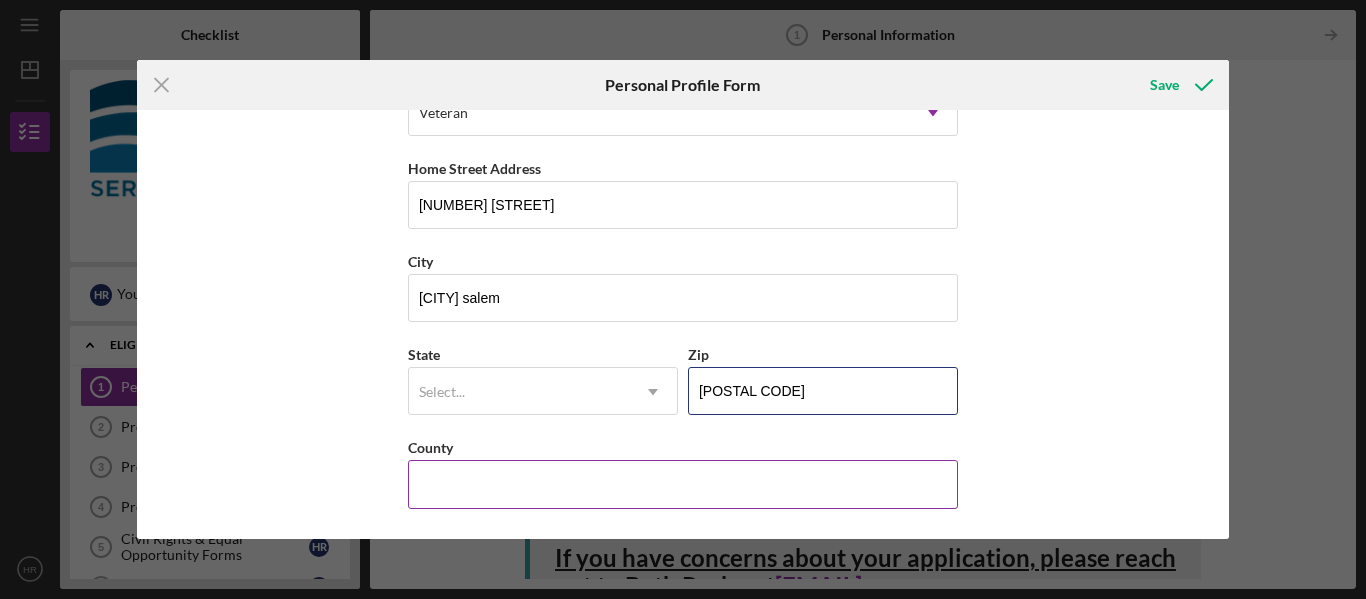 type on "[POSTAL CODE]" 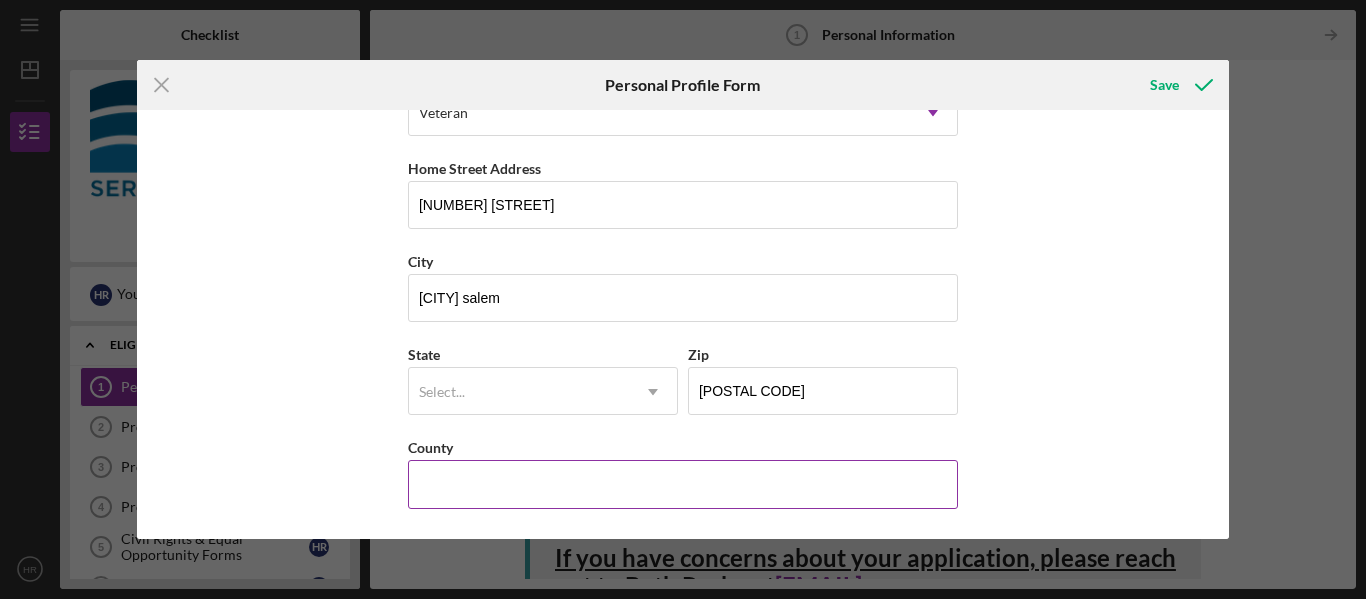 click on "County" at bounding box center (683, 484) 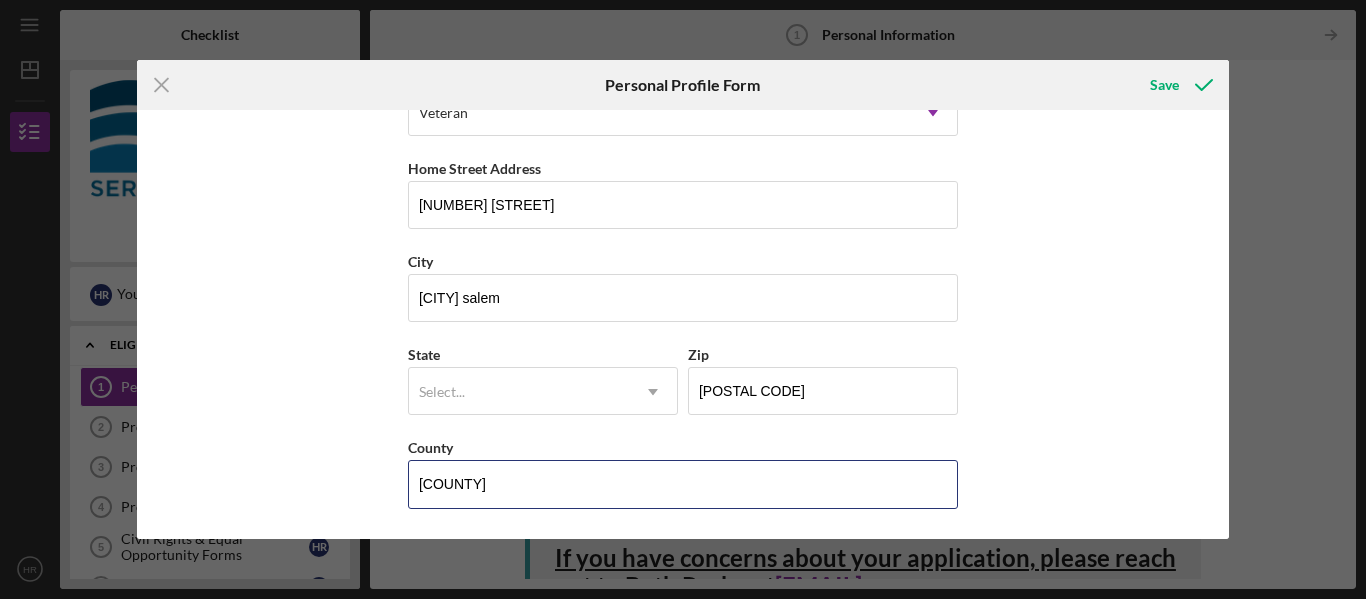 type on "[COUNTY]" 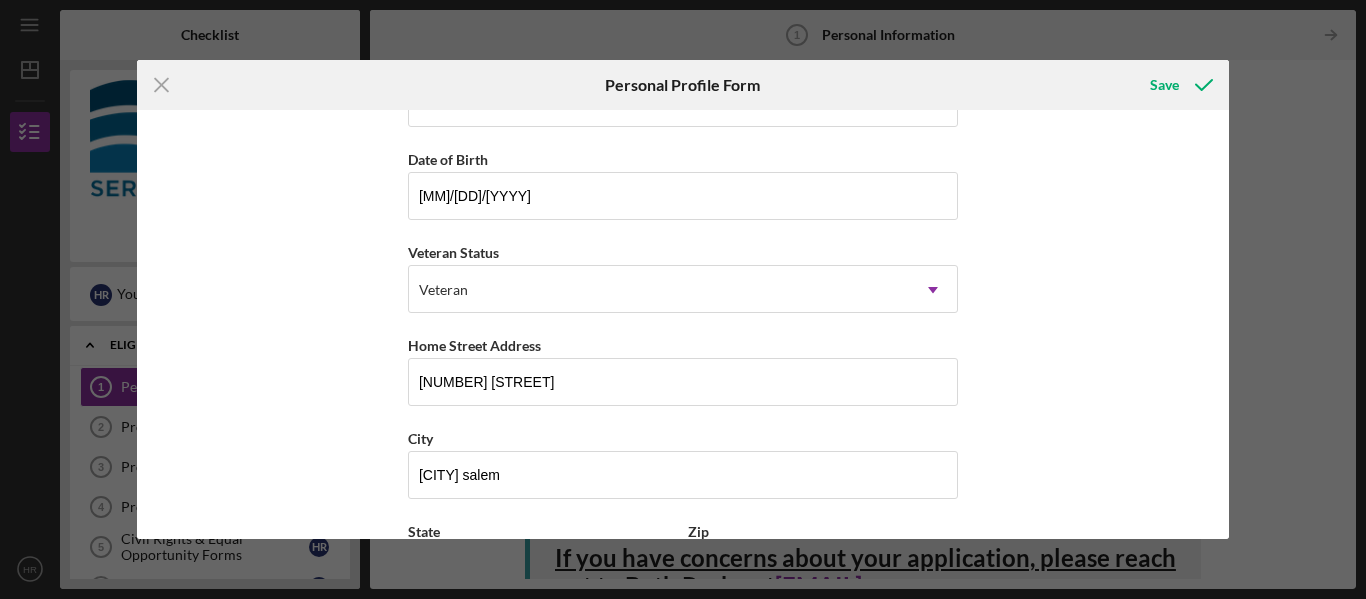 scroll, scrollTop: 336, scrollLeft: 0, axis: vertical 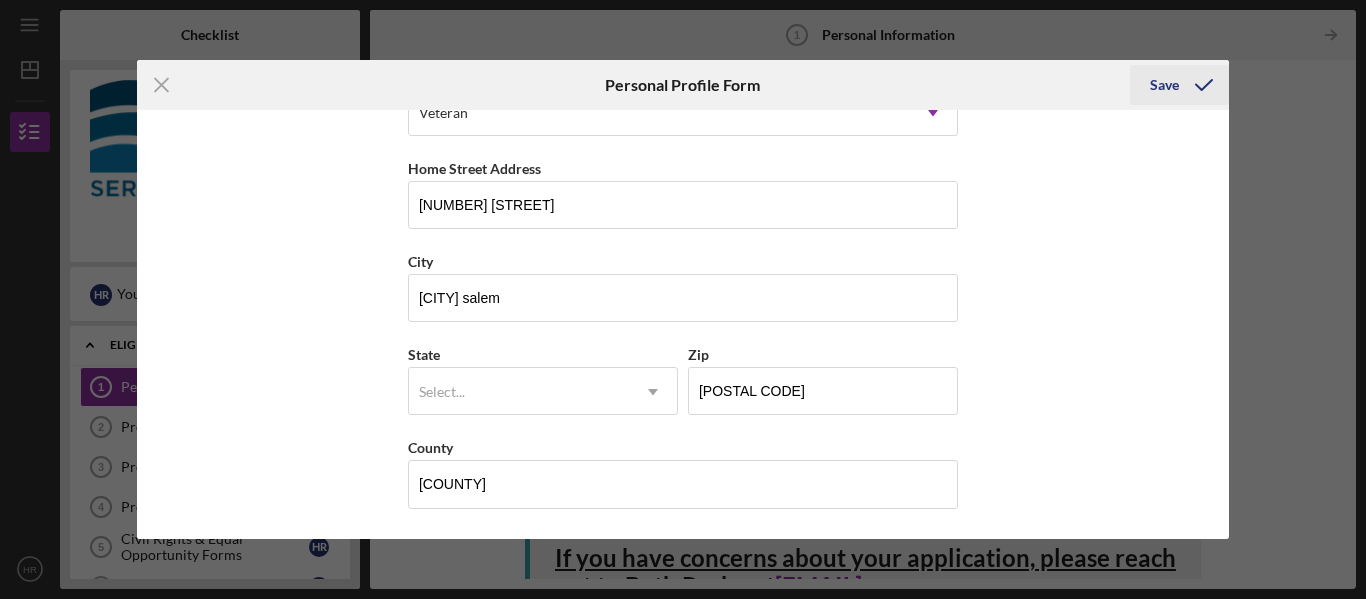 click on "Save" at bounding box center [1164, 85] 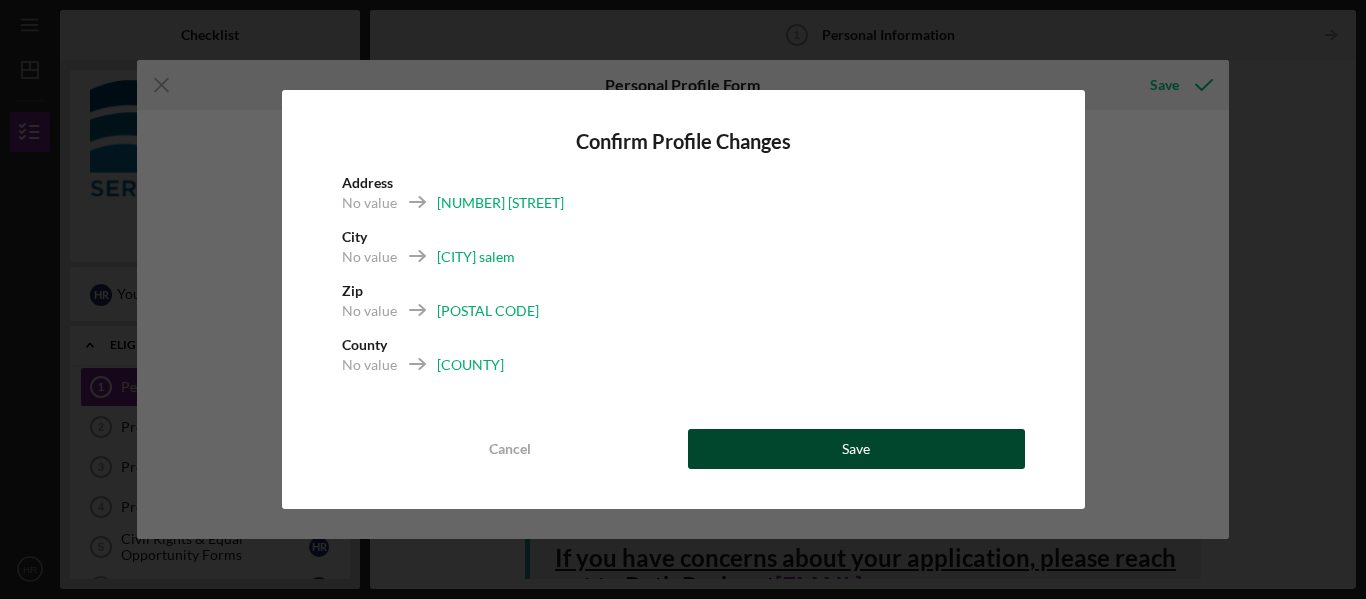 click on "Save" at bounding box center [856, 449] 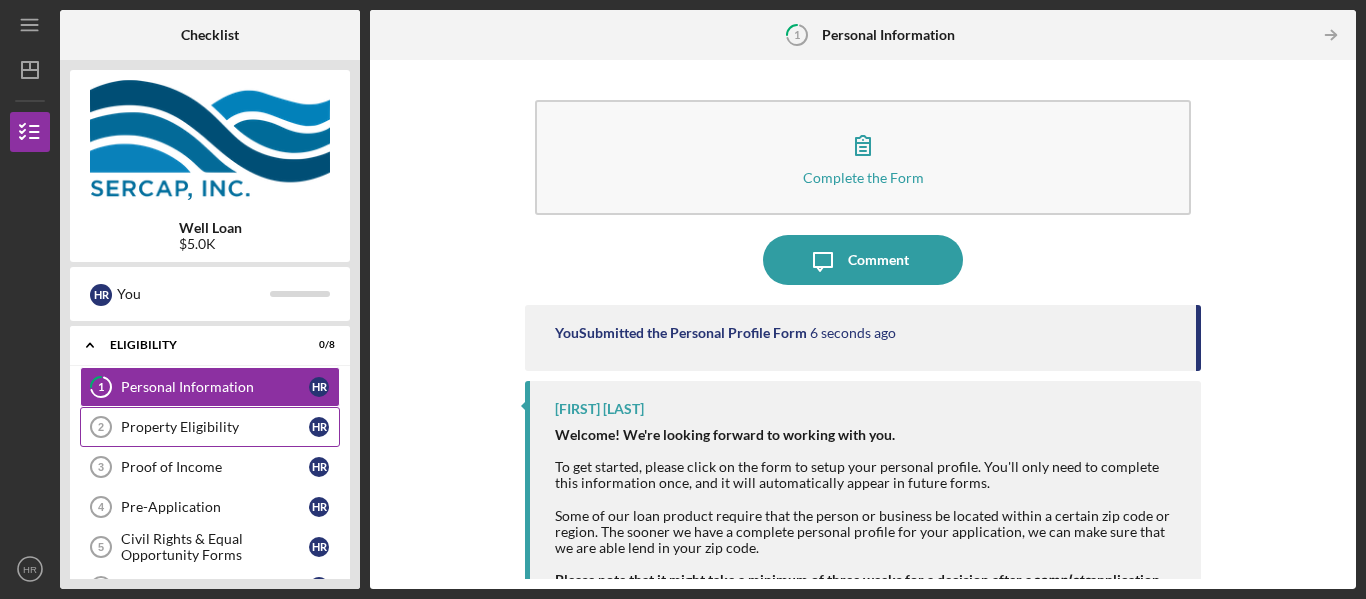 click on "Property Eligibility" at bounding box center [215, 427] 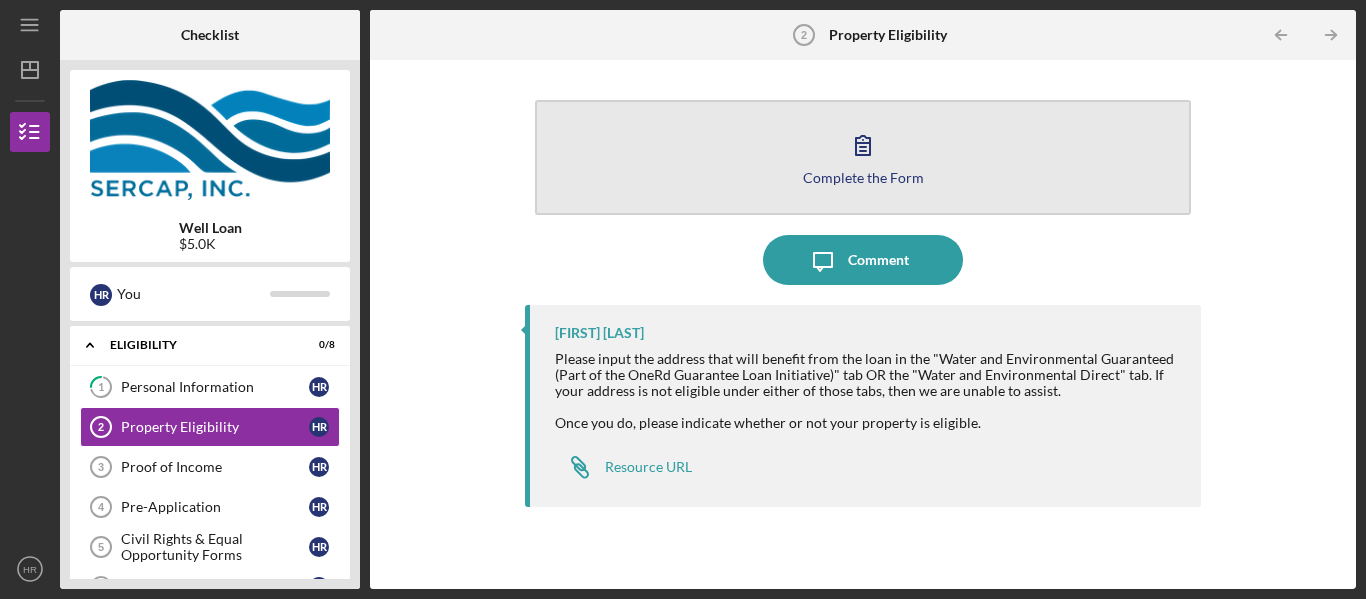 click 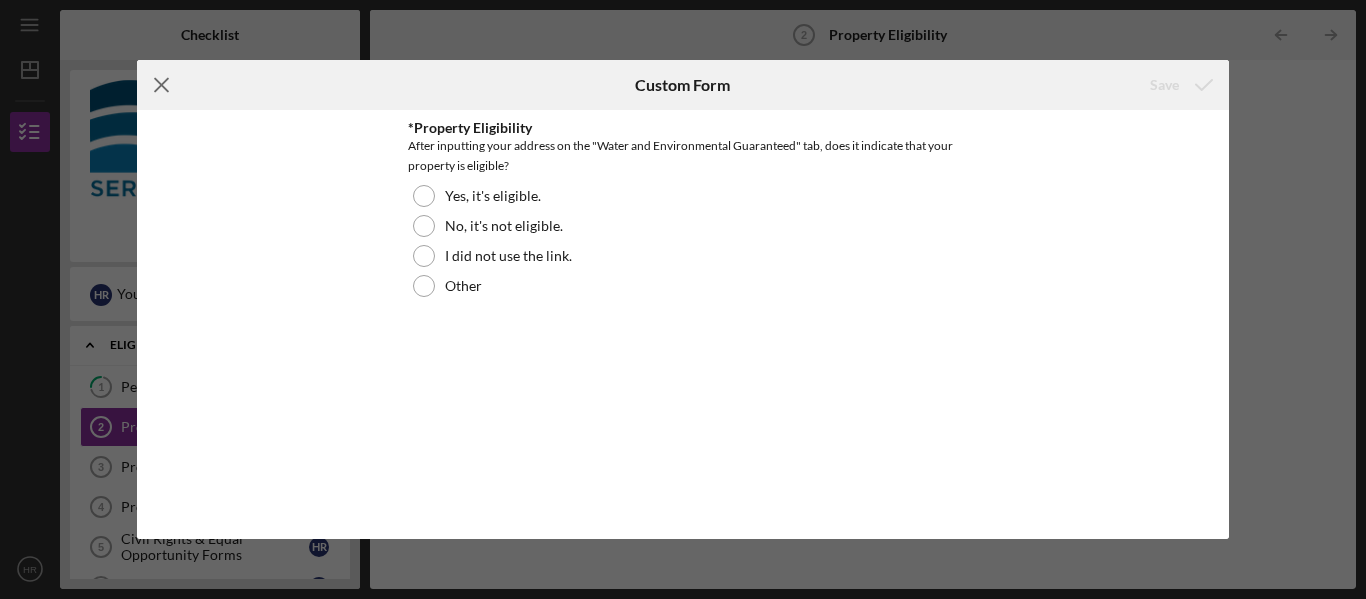 click on "Icon/Menu Close" 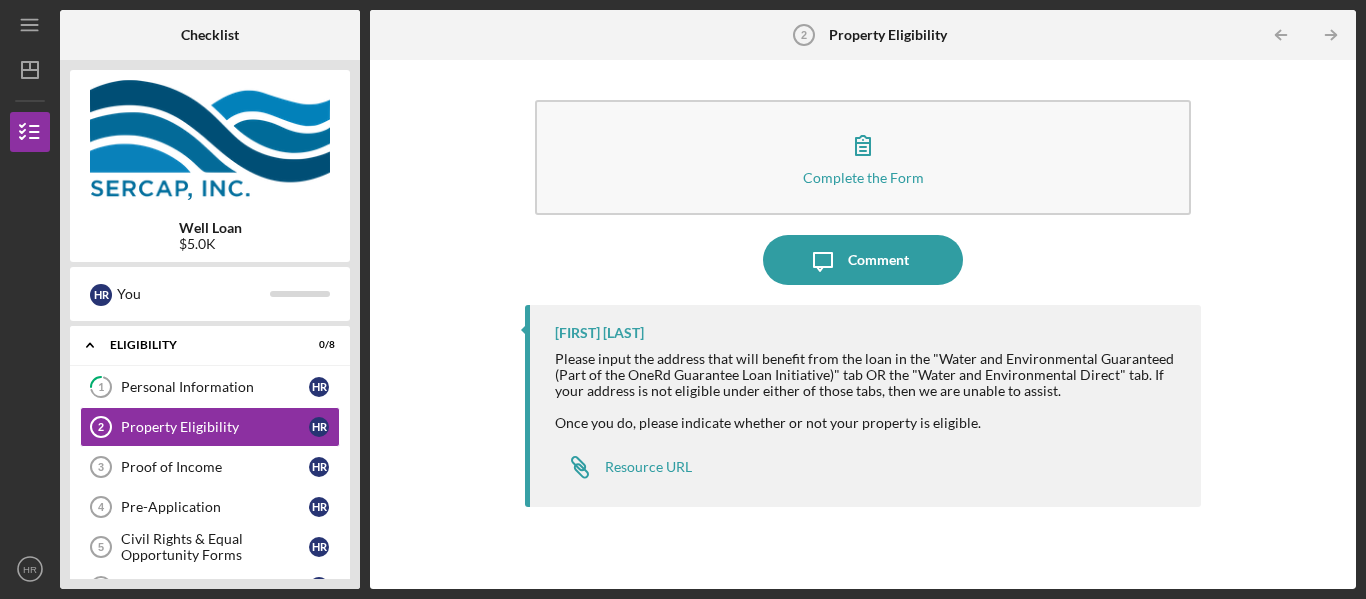 click on "Well Loan $5.0K H R You Icon/Expander Eligibility 0 / 8 1 Personal Information H R Property Eligibility 2 Property Eligibility H R Proof of Income 3 Proof of Income H R Pre-Application 4 Pre-Application H R Civil Rights & Equal Opportunity Forms 5 Civil Rights & Equal Opportunity Forms H R ID Verification 6 ID Verification H R Personal Demographics & Information 7 Personal Demographics & Information H R Eligibility Phase Eligibility Phase H R Icon/Expander Documentation 0 / 12 Icon/Expander CREDIT AUTHORIZATION 0 / 1 Icon/Expander Decision 0 / 1 Icon/Expander CLOSING DOCS 0 / 3 Icon/Expander Contractor Docs 0 / 14 Icon/Expander Funding 0 / 3" at bounding box center (210, 324) 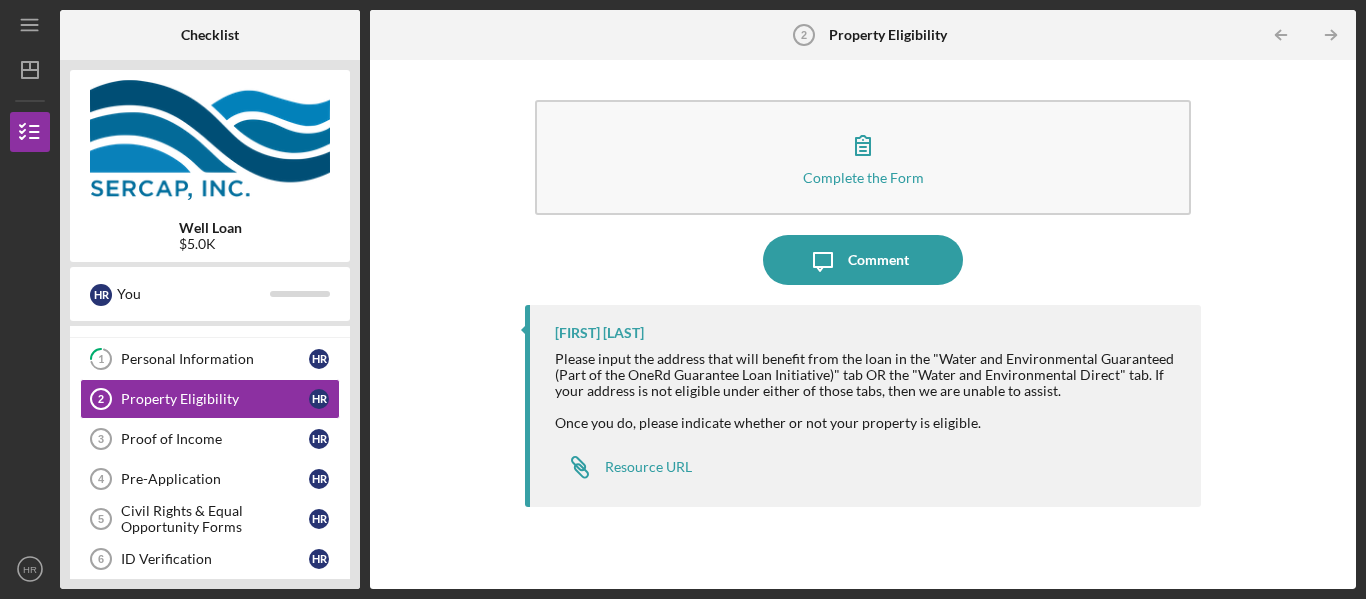 scroll, scrollTop: 175, scrollLeft: 0, axis: vertical 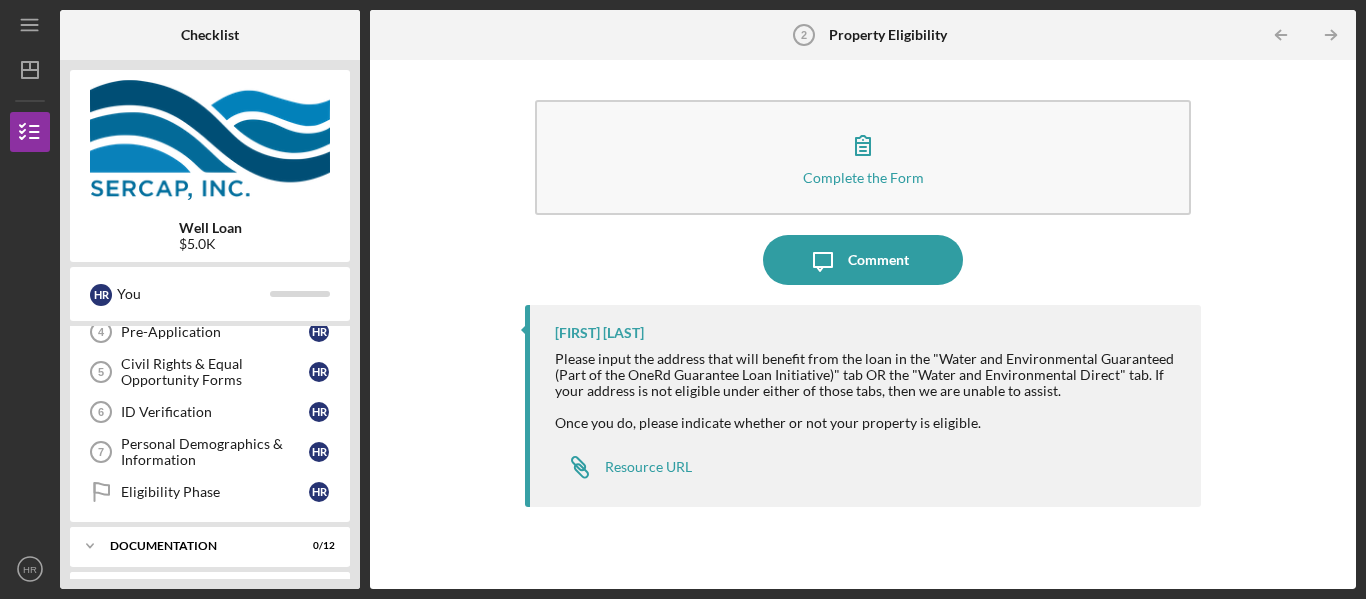 type 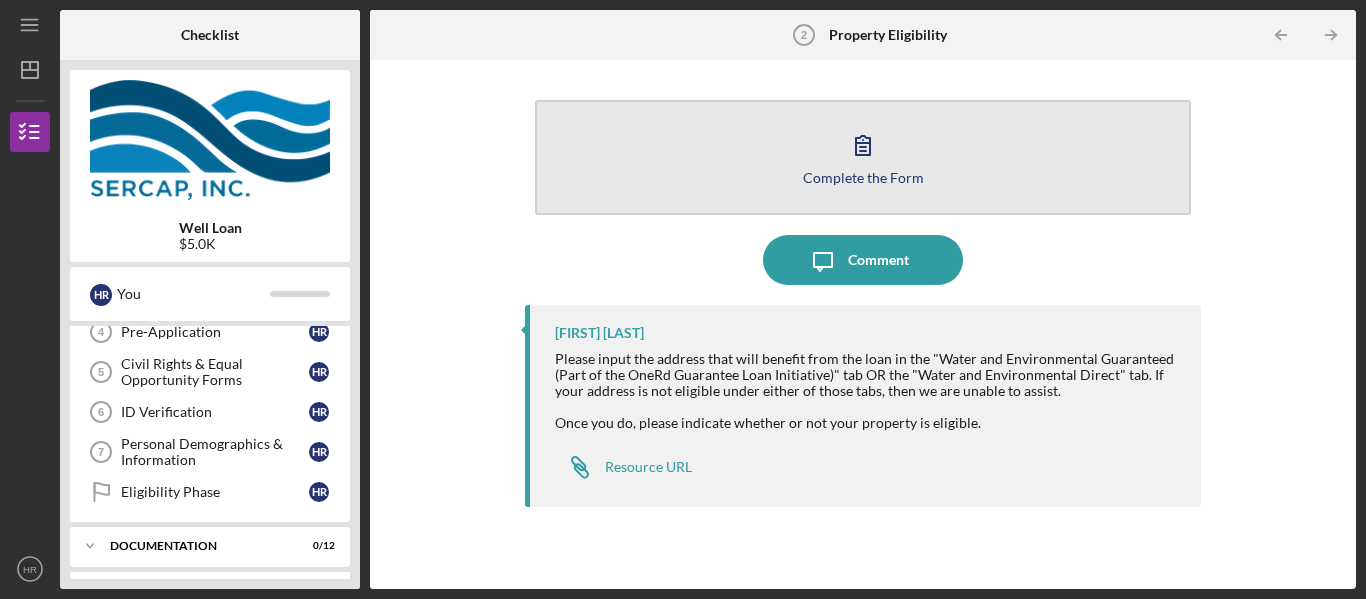 click 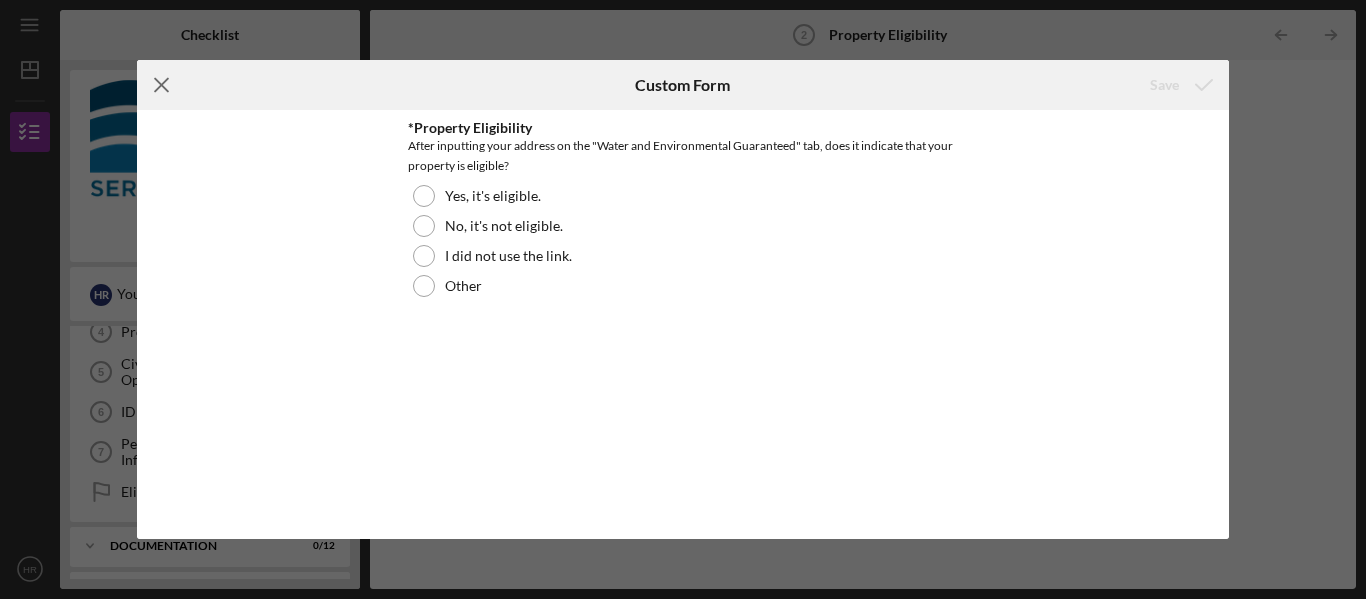 click on "Icon/Menu Close" 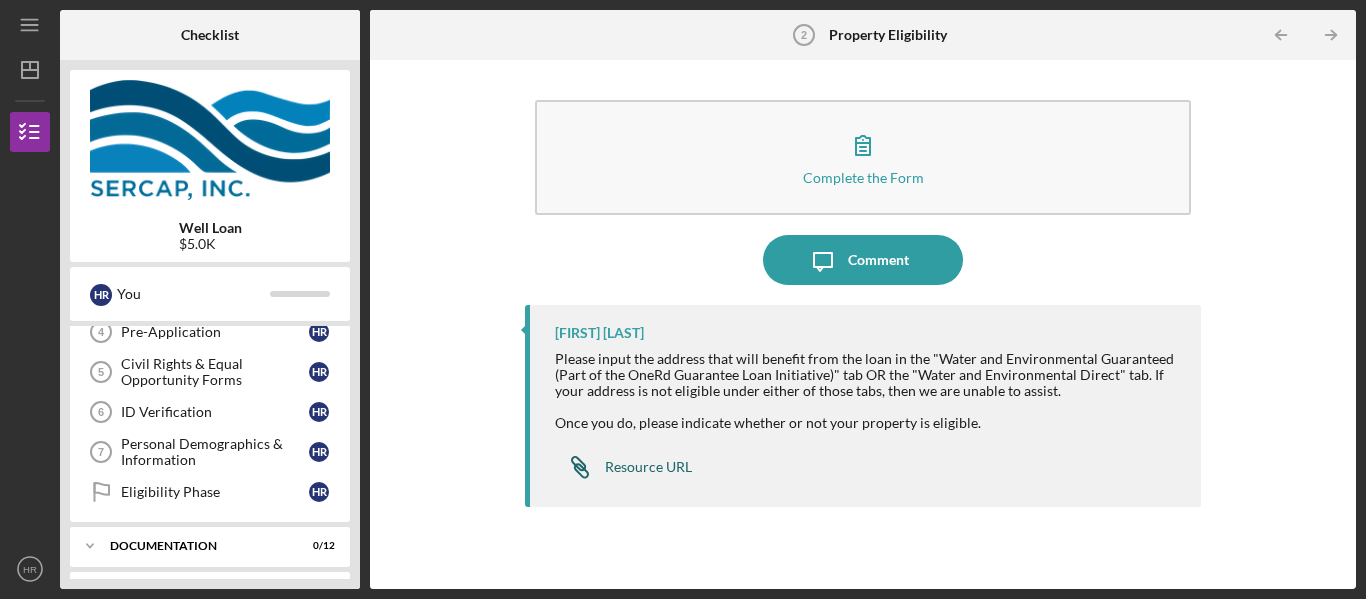 click on "Resource URL" at bounding box center (648, 467) 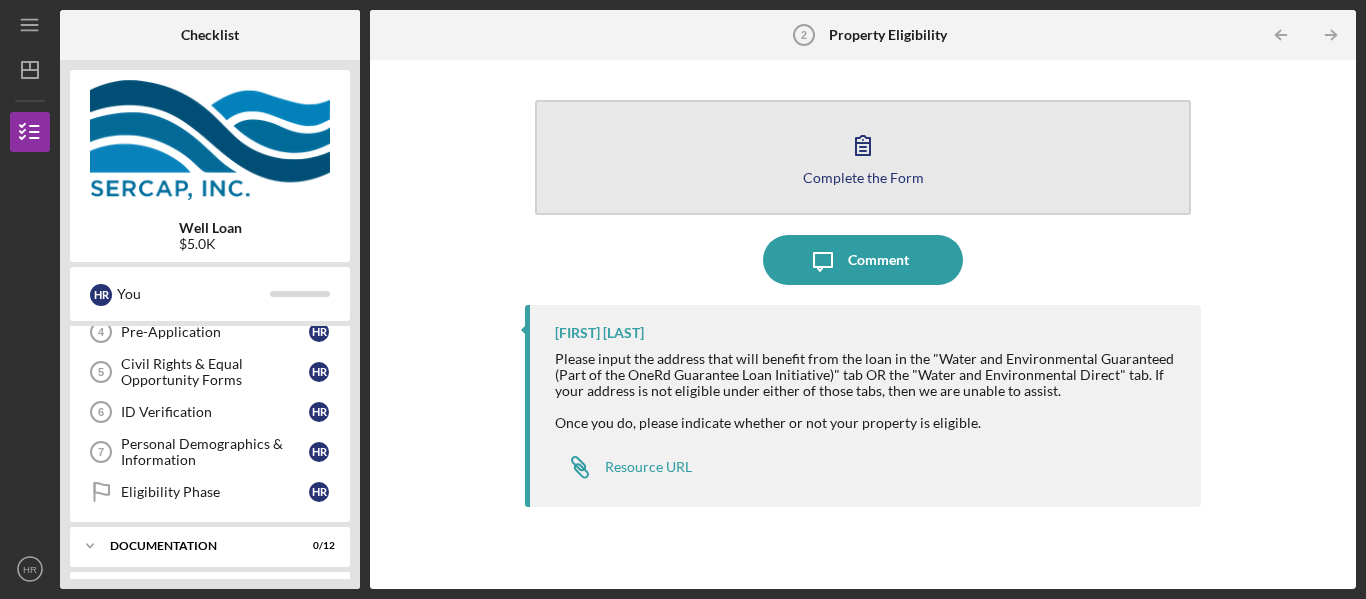 click on "Complete the Form Form" at bounding box center (863, 157) 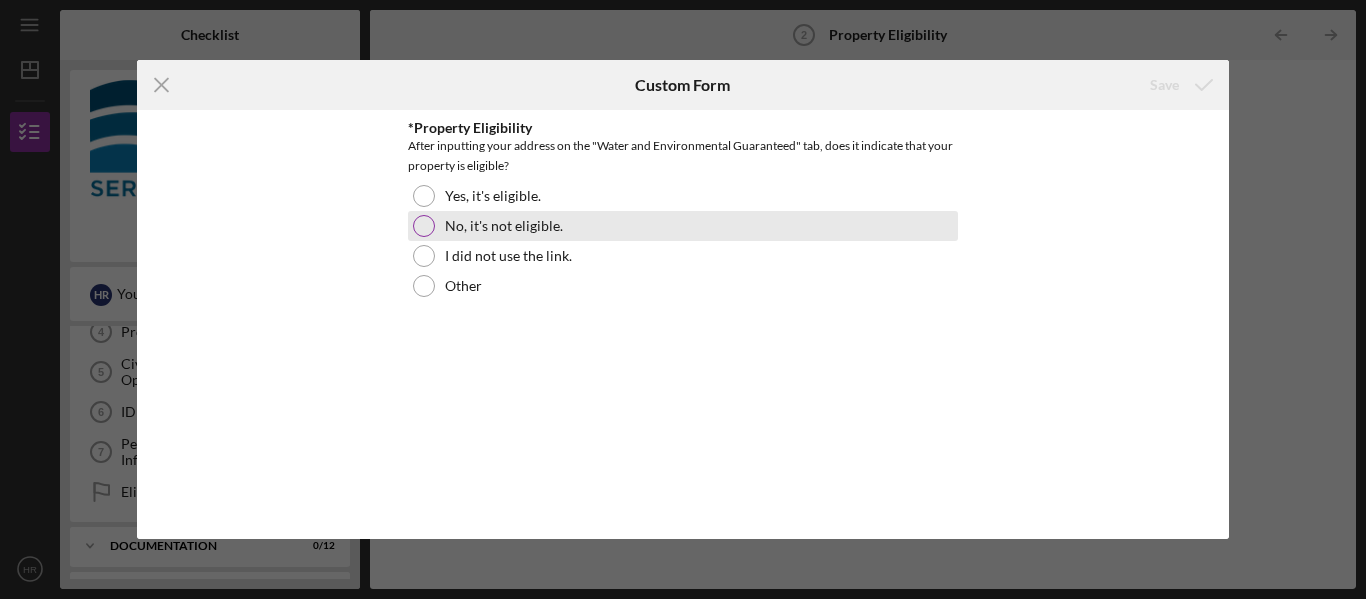 click at bounding box center (424, 226) 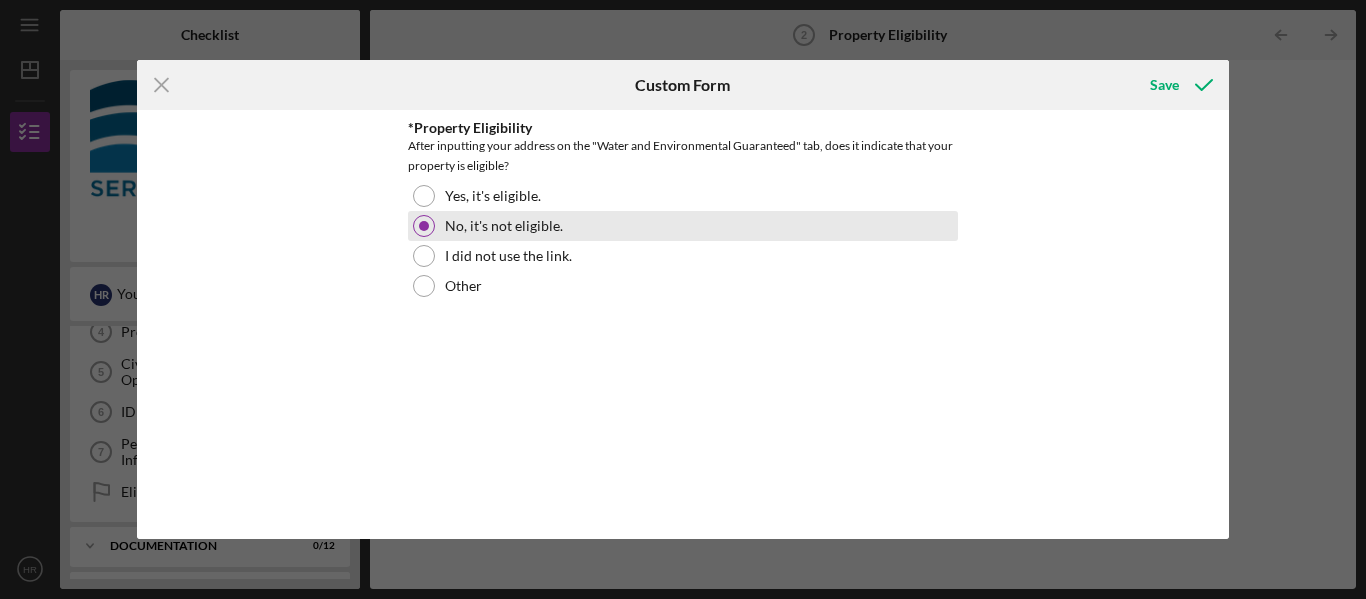 click at bounding box center (424, 226) 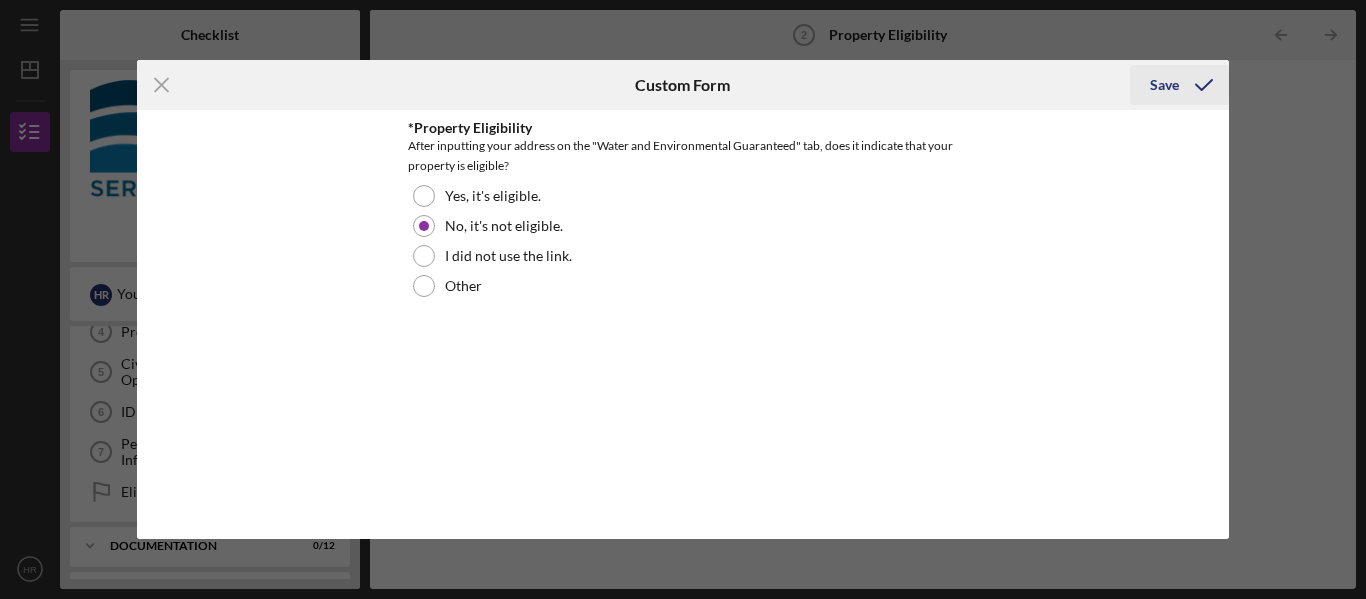 click on "Save" at bounding box center [1164, 85] 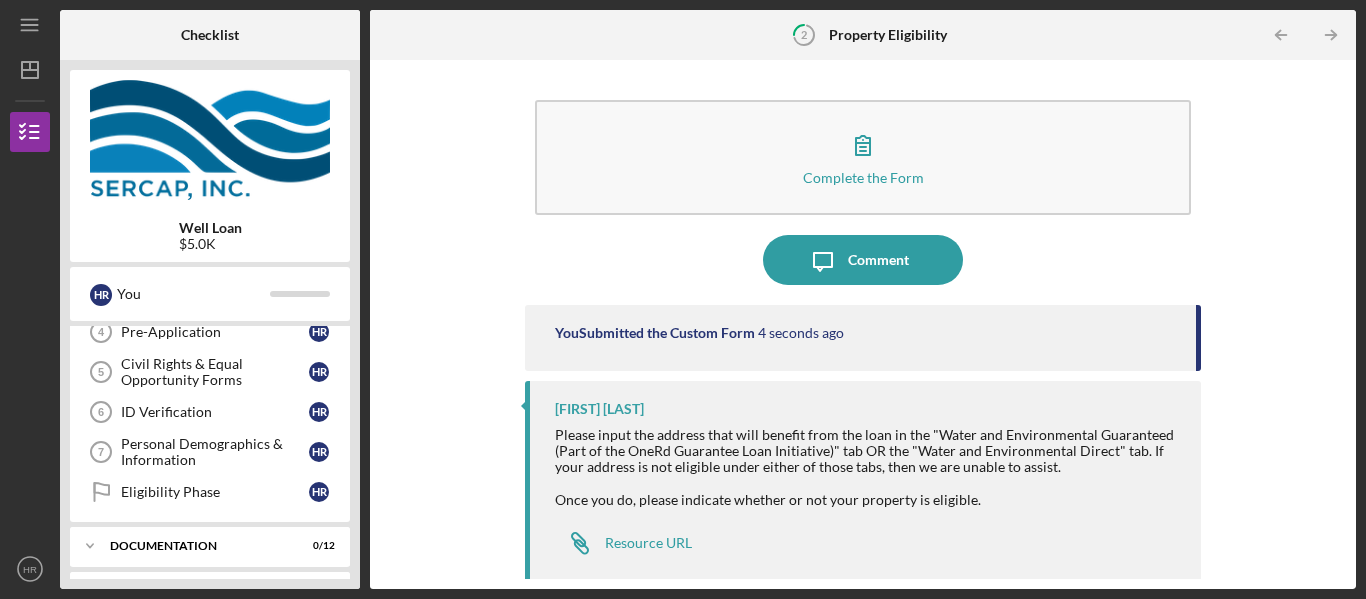 type 